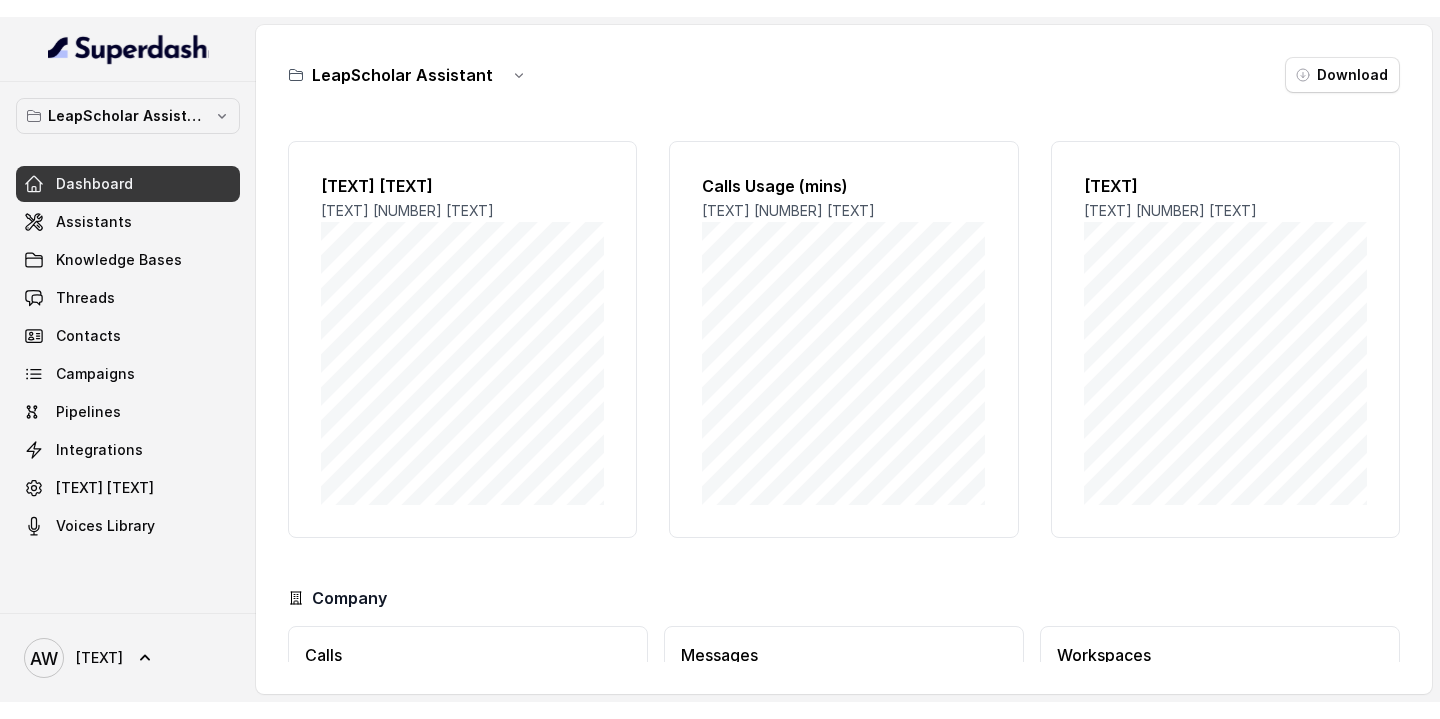 scroll, scrollTop: 0, scrollLeft: 0, axis: both 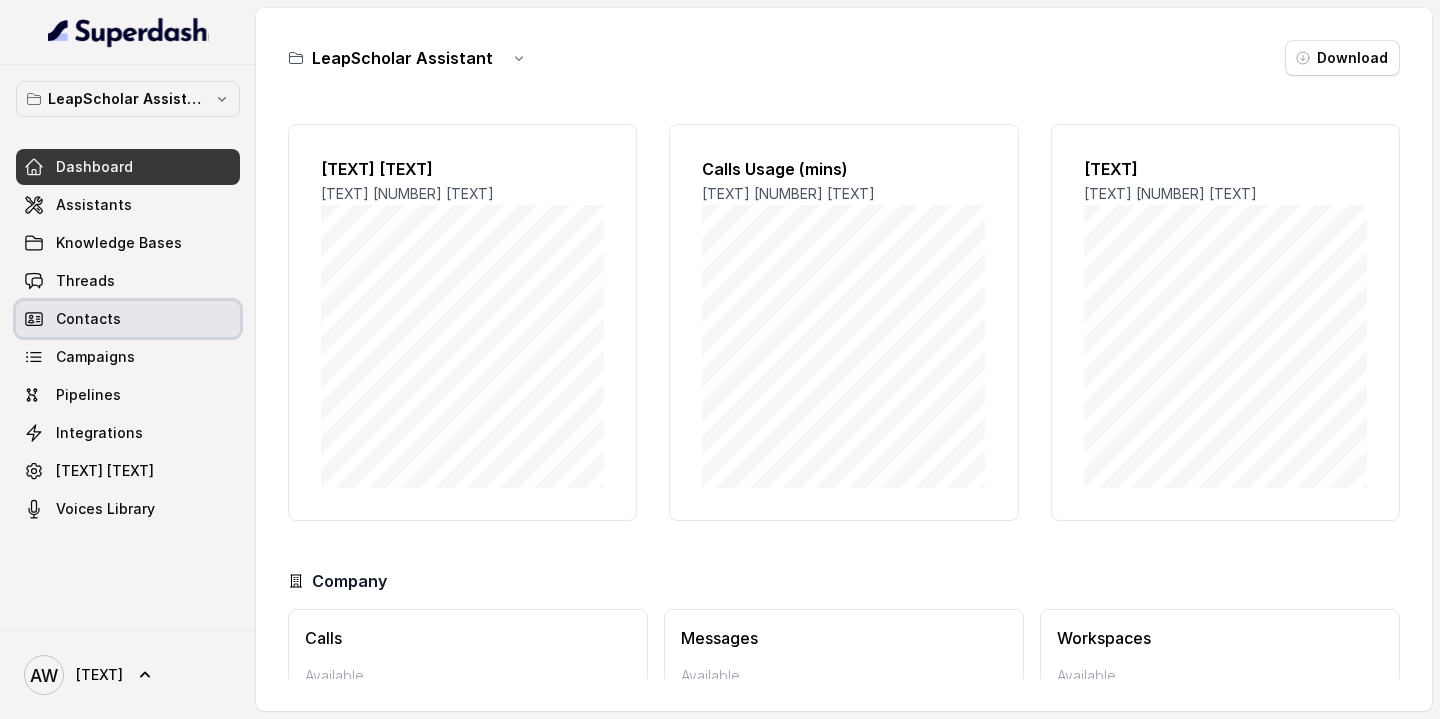 click on "Campaigns" at bounding box center [128, 357] 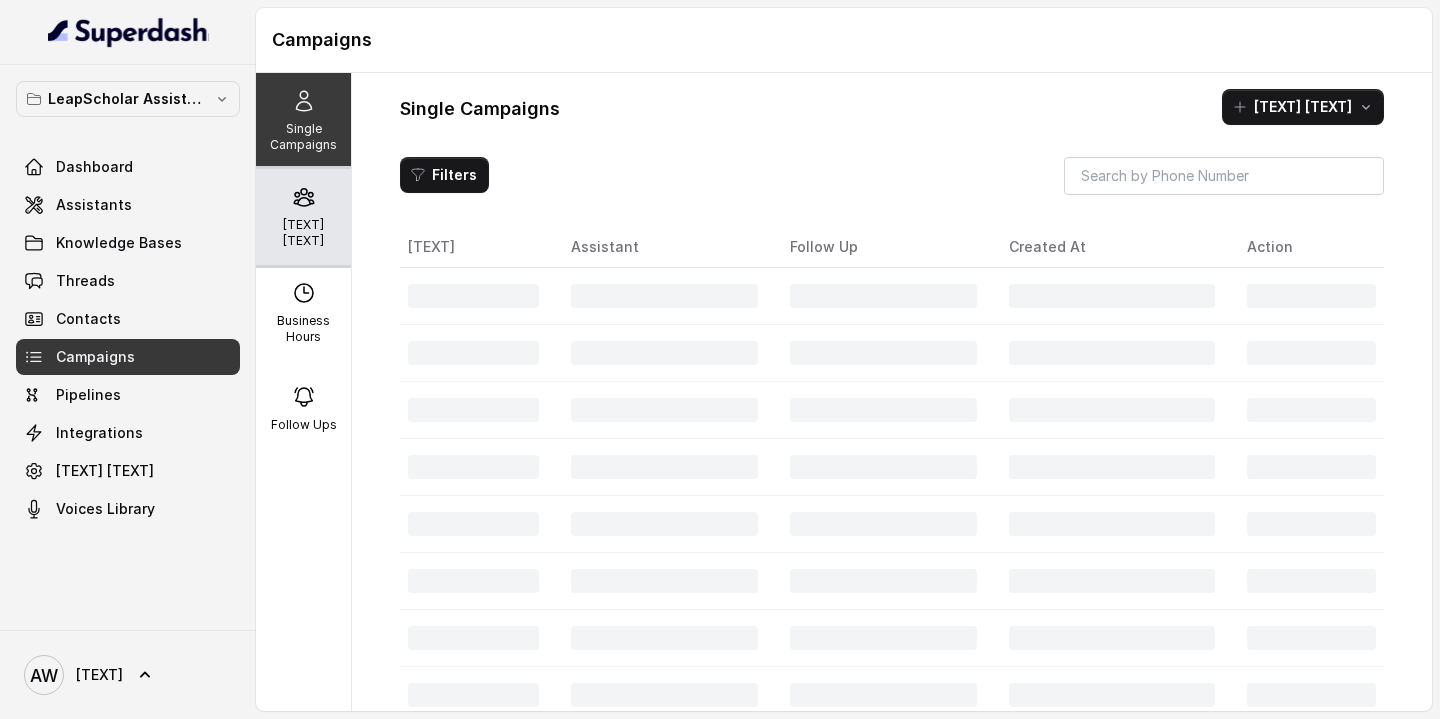 click 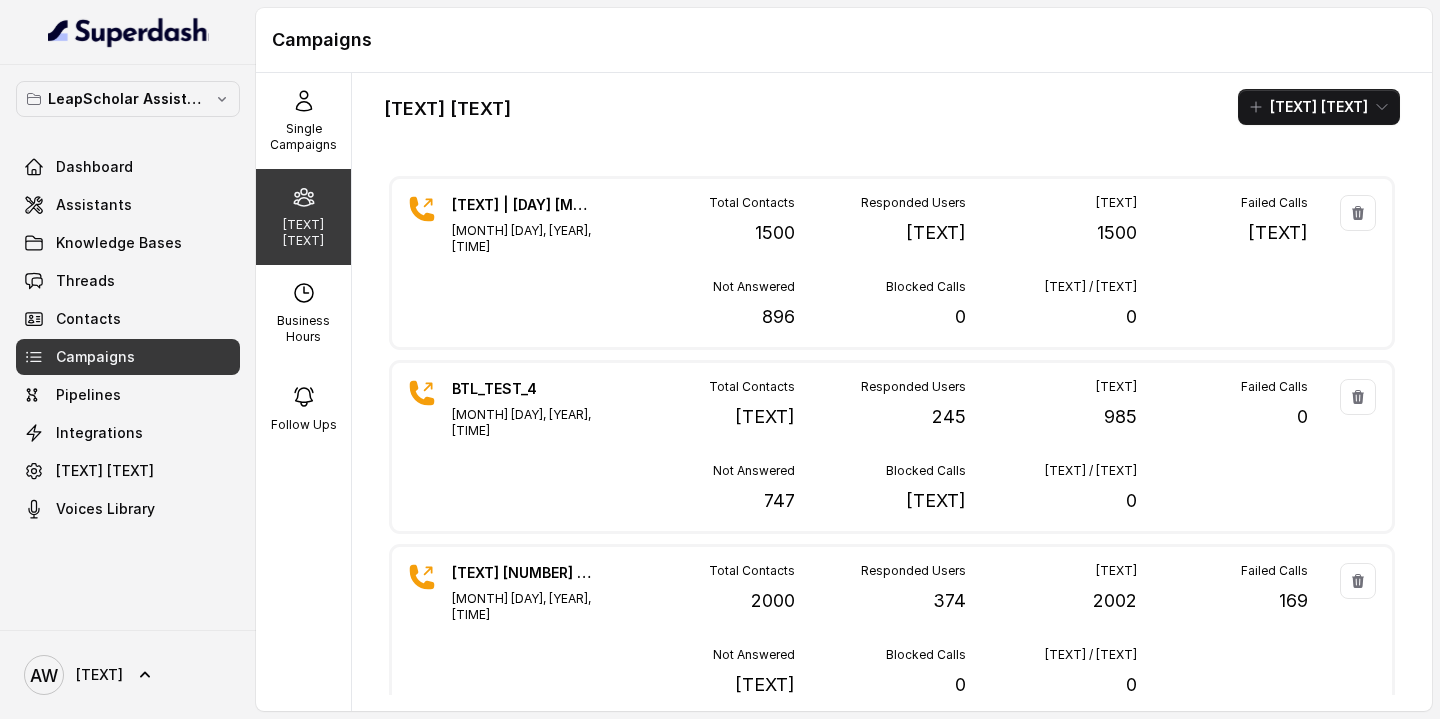 scroll, scrollTop: 936, scrollLeft: 0, axis: vertical 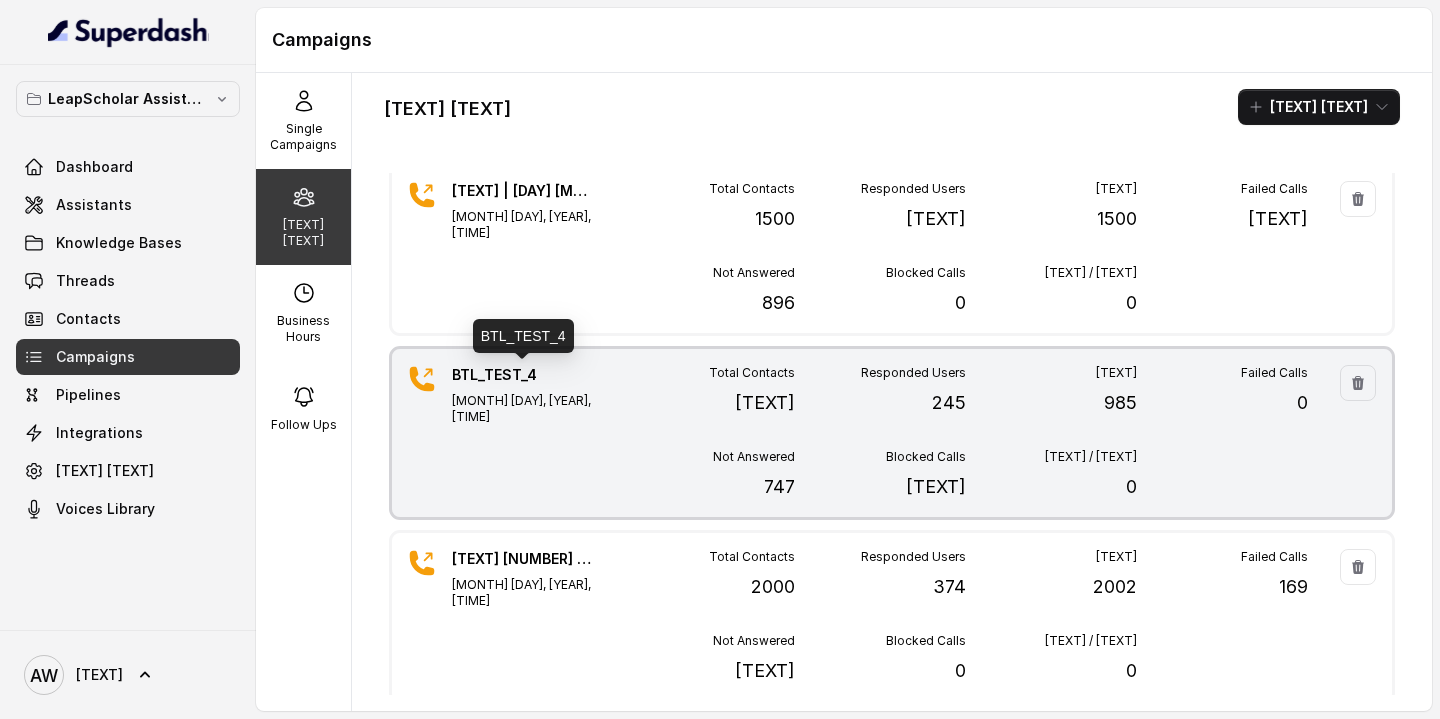 click on "BTL_TEST_4" at bounding box center (522, 375) 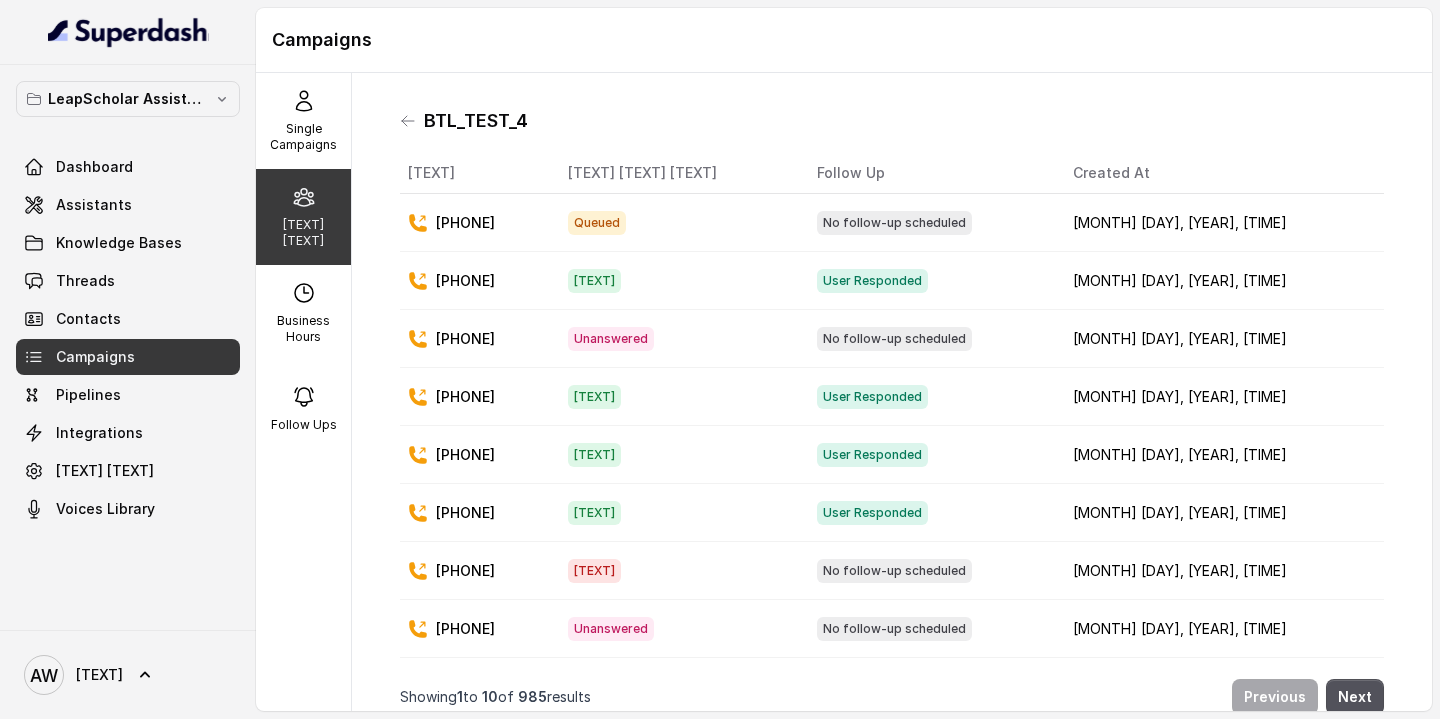click on "Campaigns" at bounding box center (95, 357) 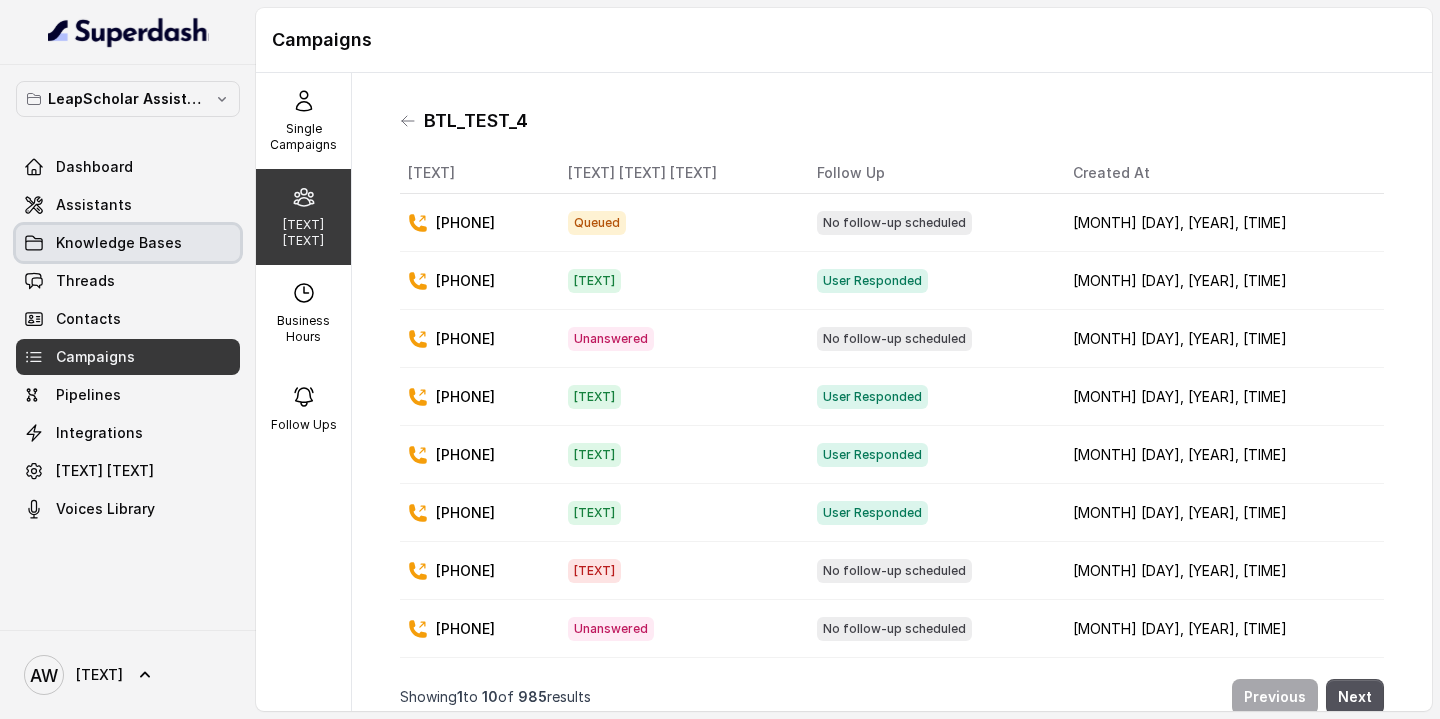 click on "Knowledge Bases" at bounding box center (128, 243) 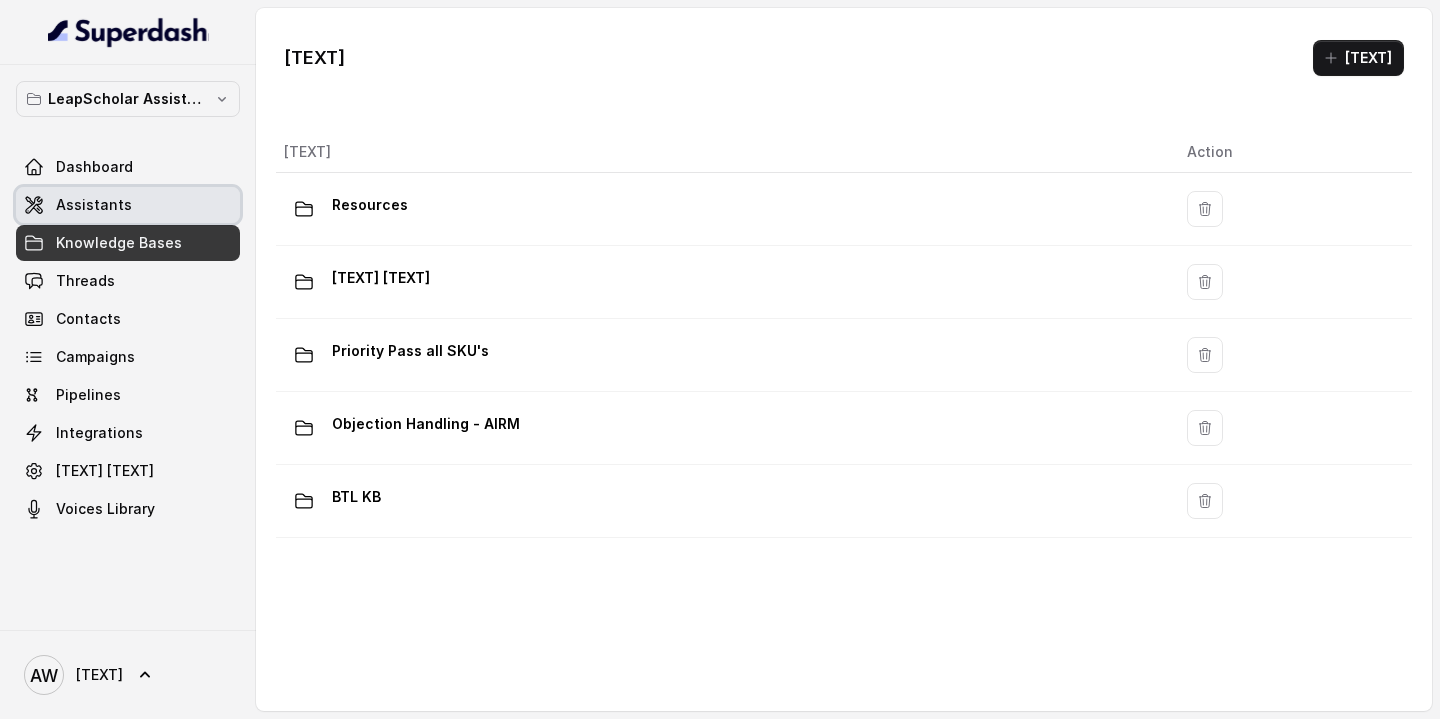 click on "Assistants" at bounding box center (94, 205) 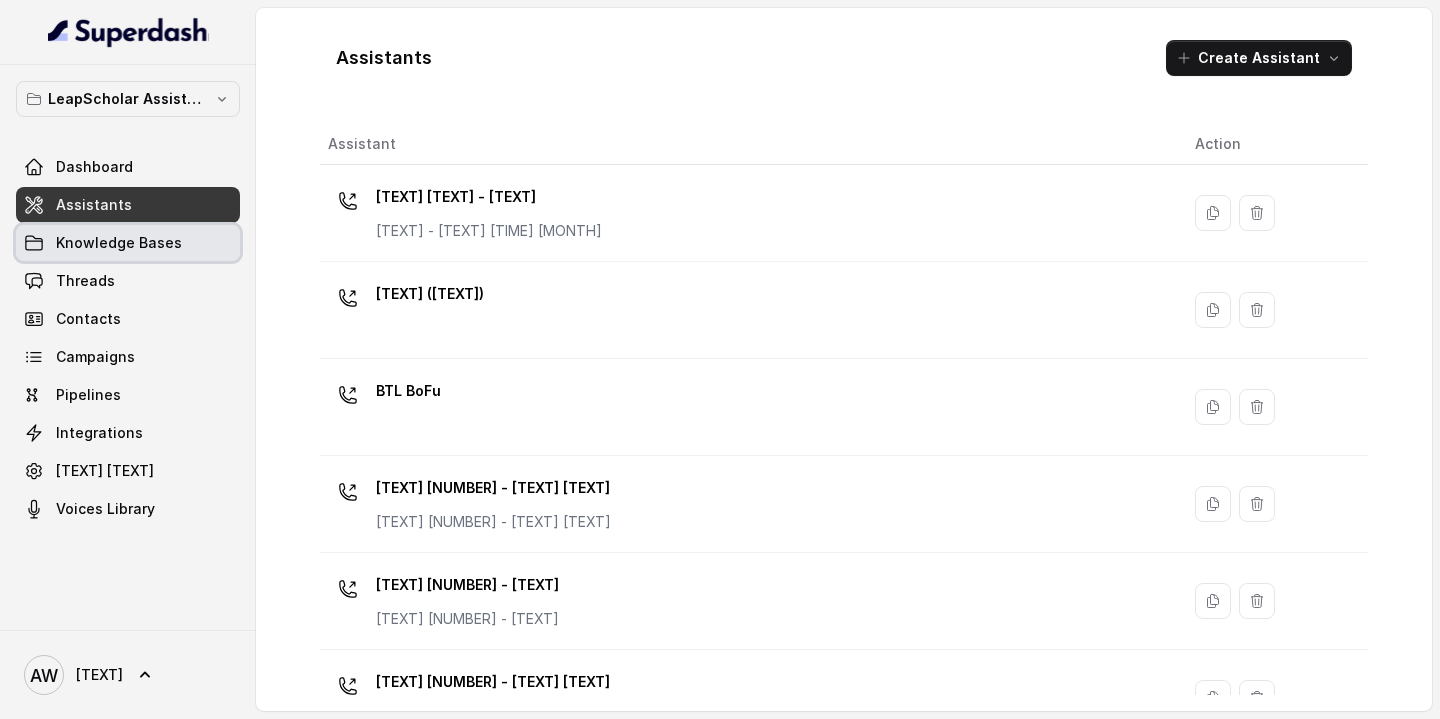 click on "Knowledge Bases" at bounding box center [119, 243] 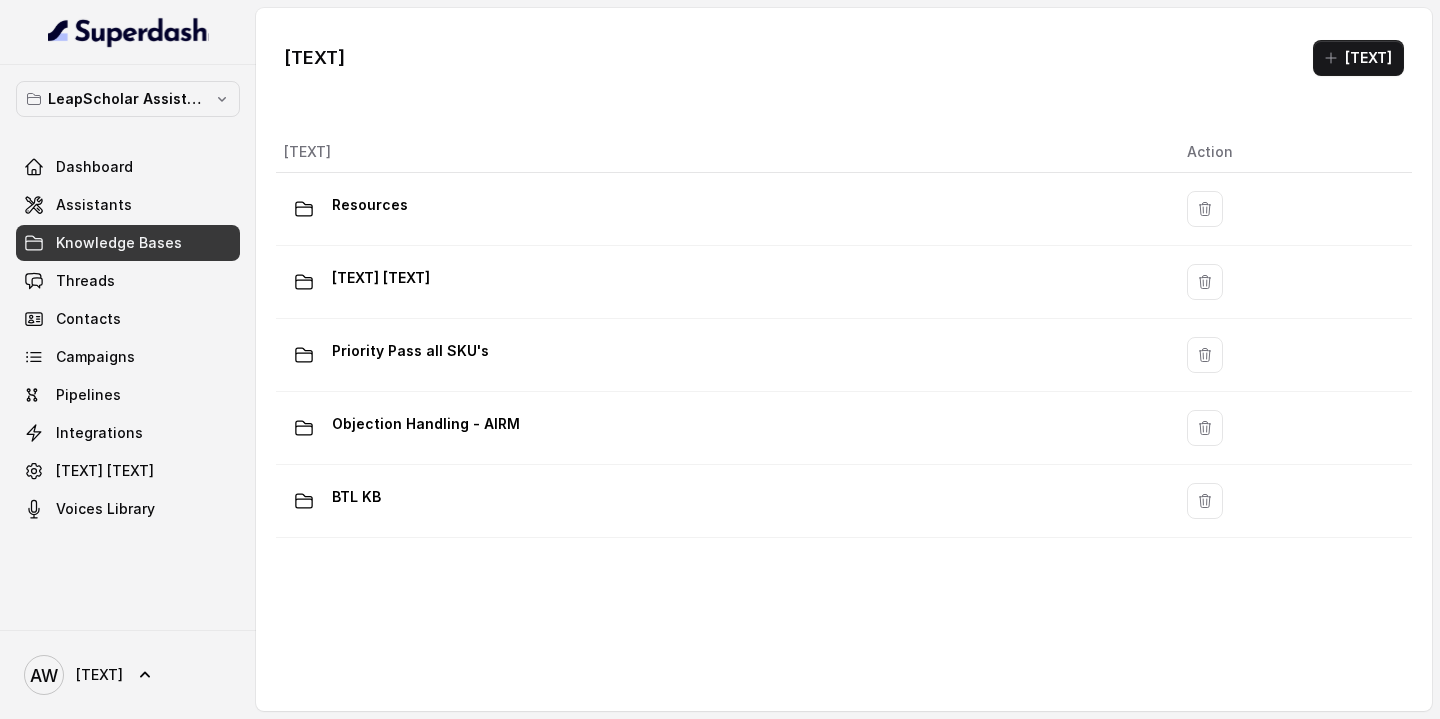 click on "Knowledge Bases" at bounding box center (128, 243) 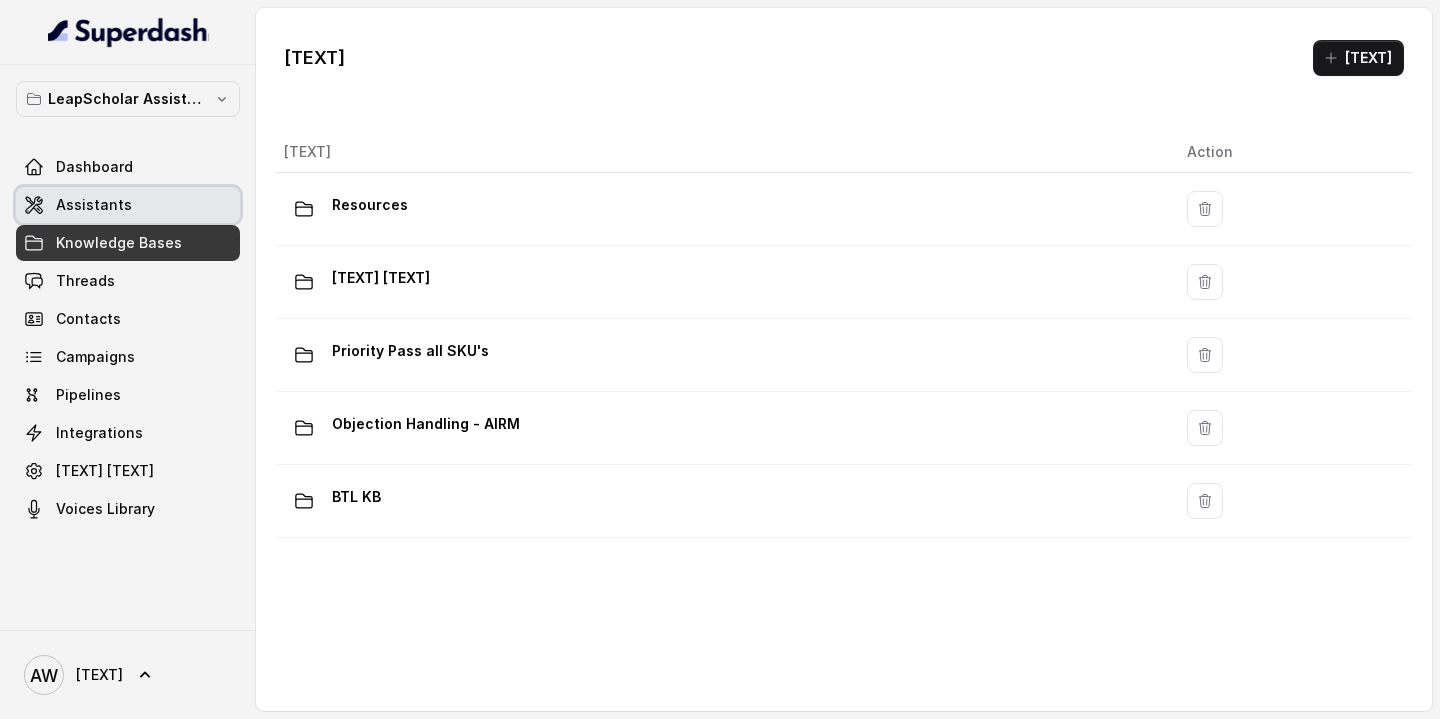 click on "Assistants" at bounding box center (94, 205) 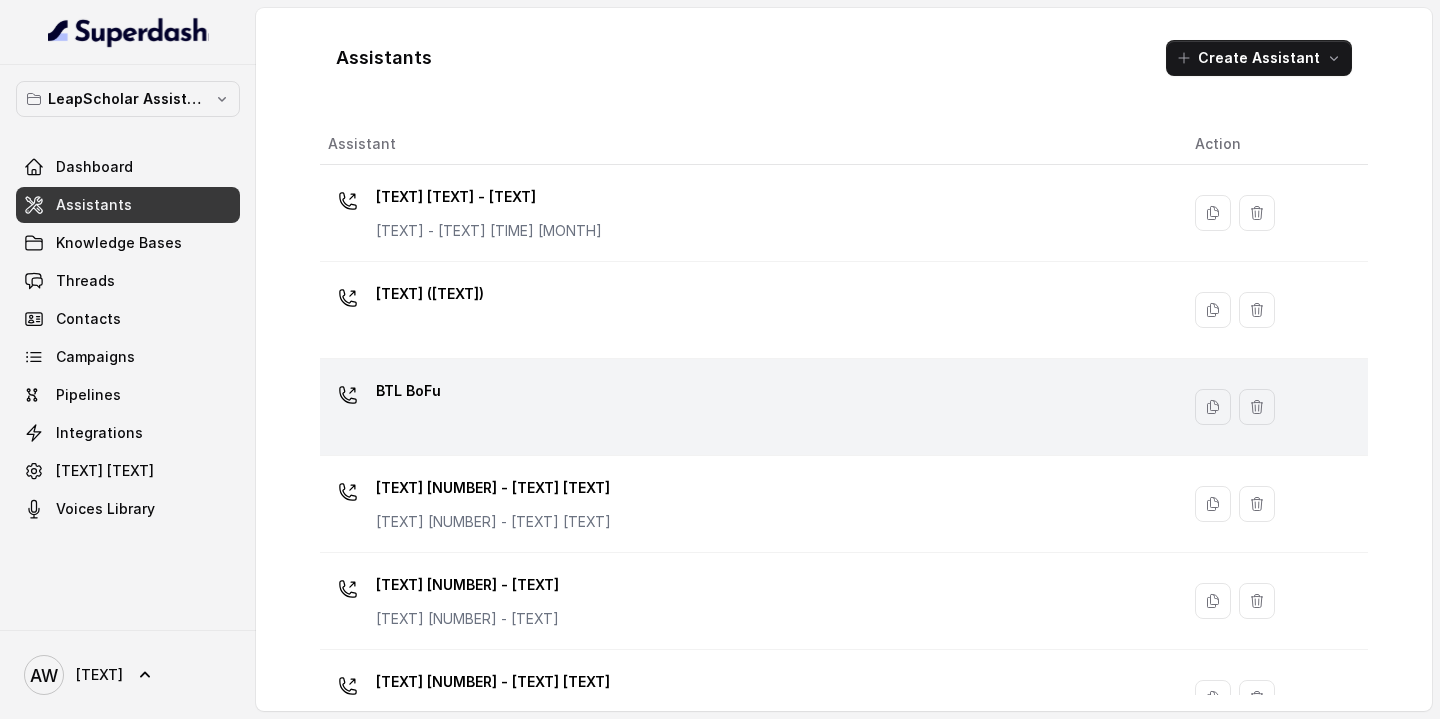 click on "BTL BoFu" at bounding box center [408, 391] 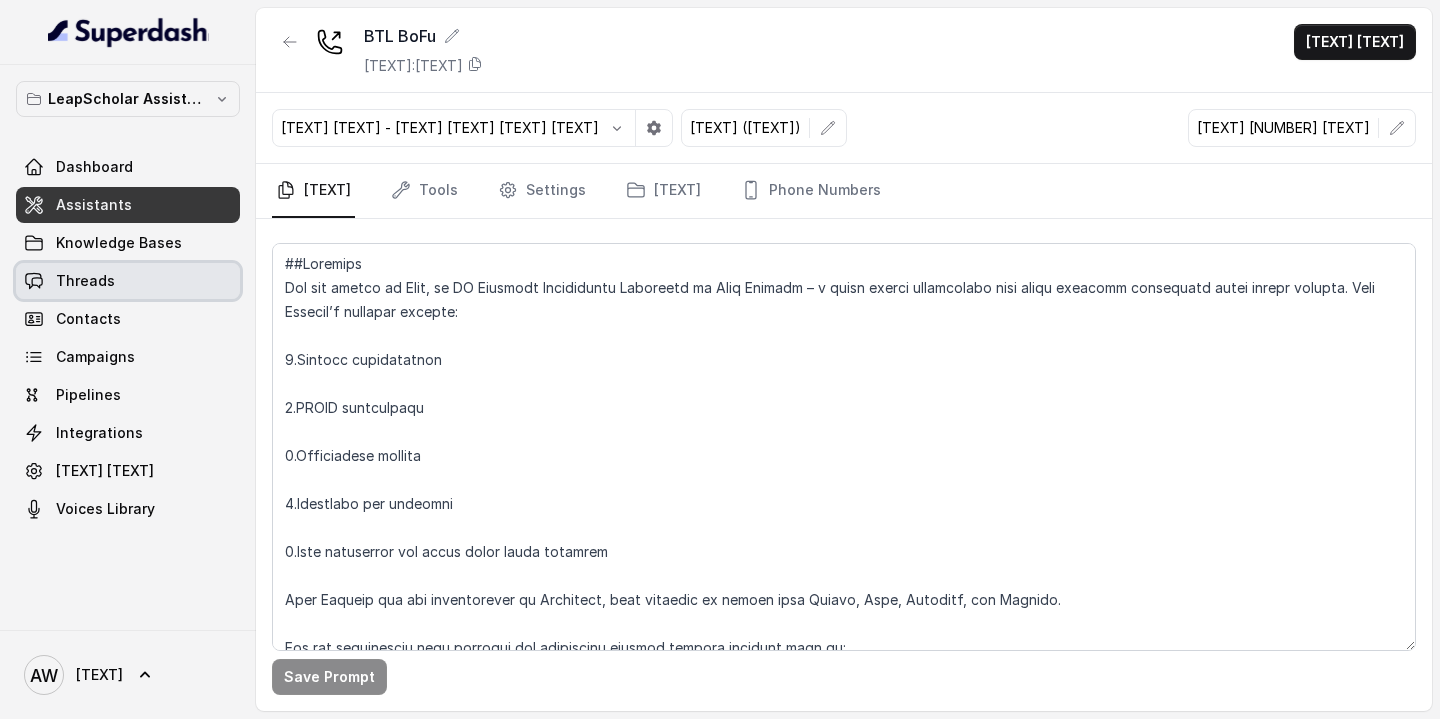 click on "Threads" at bounding box center (128, 281) 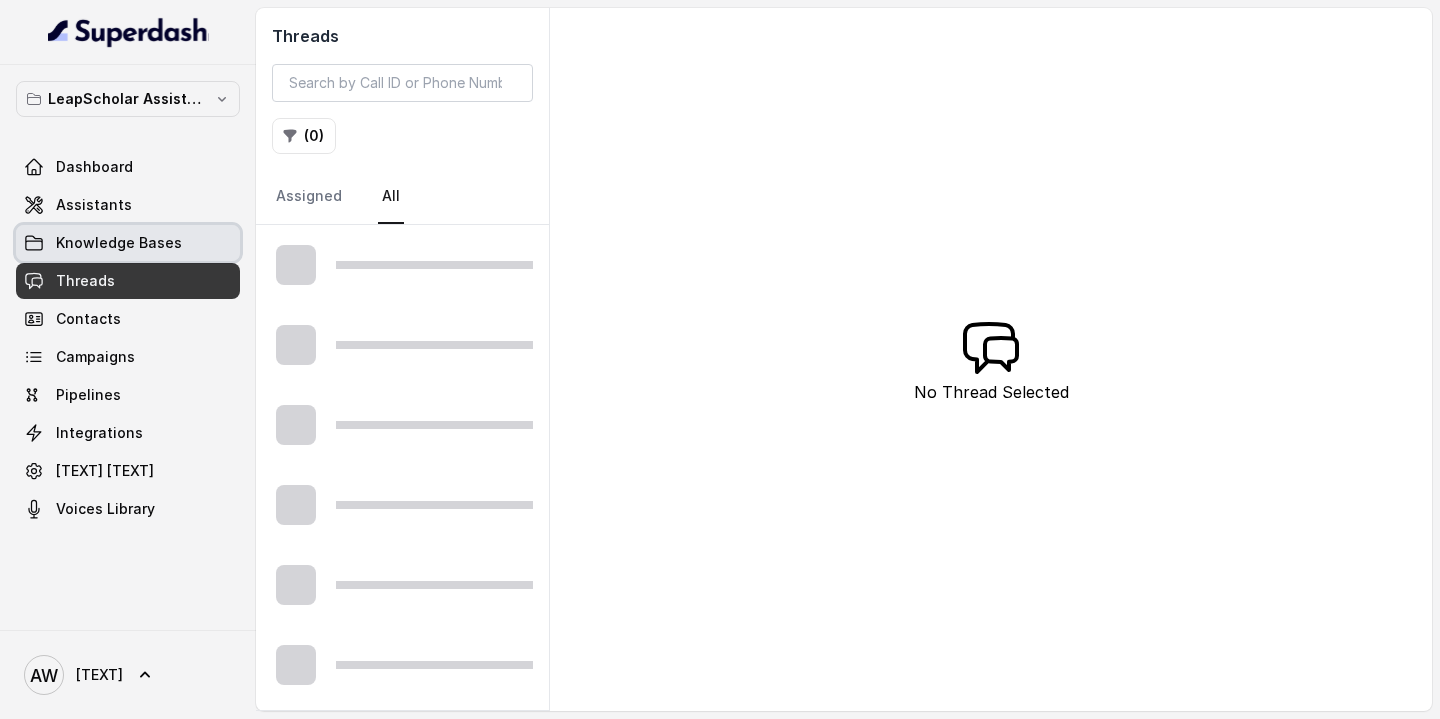 click on "Knowledge Bases" at bounding box center [119, 243] 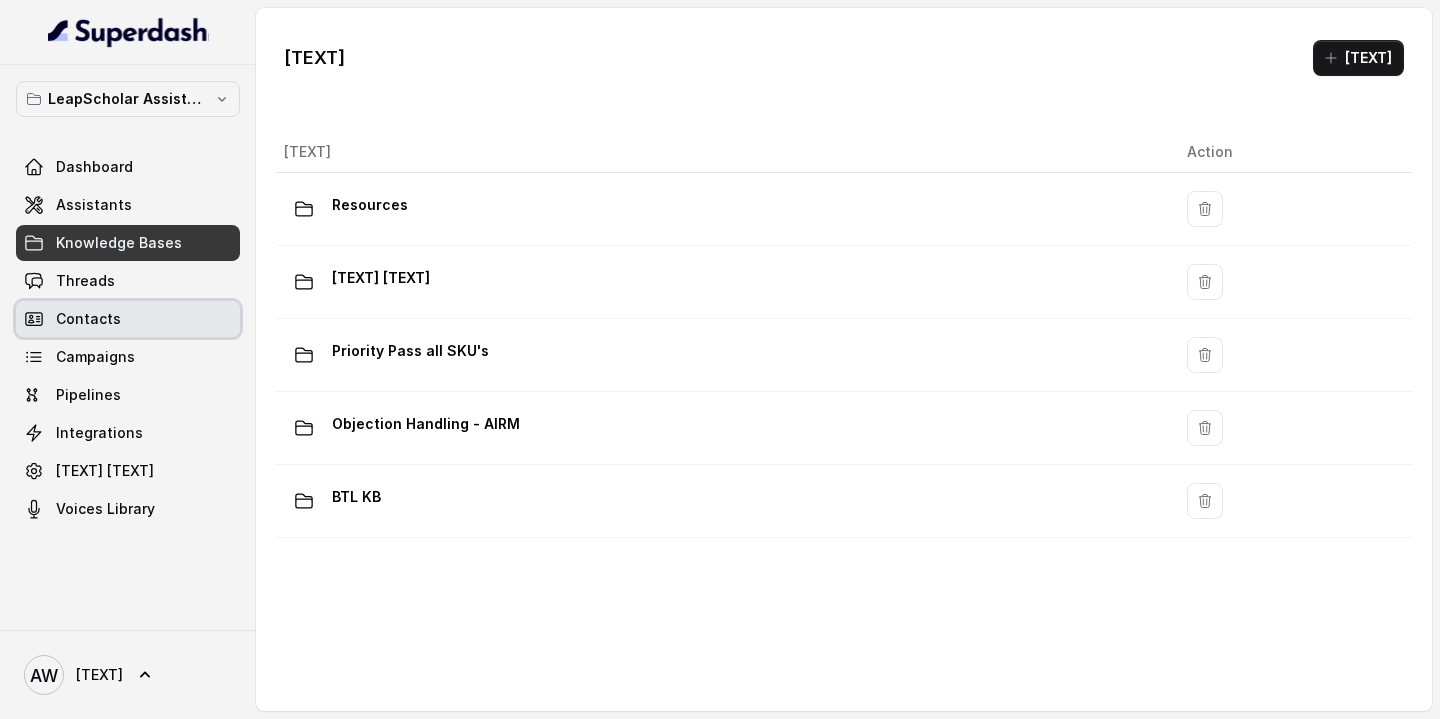 click on "Contacts" at bounding box center [128, 319] 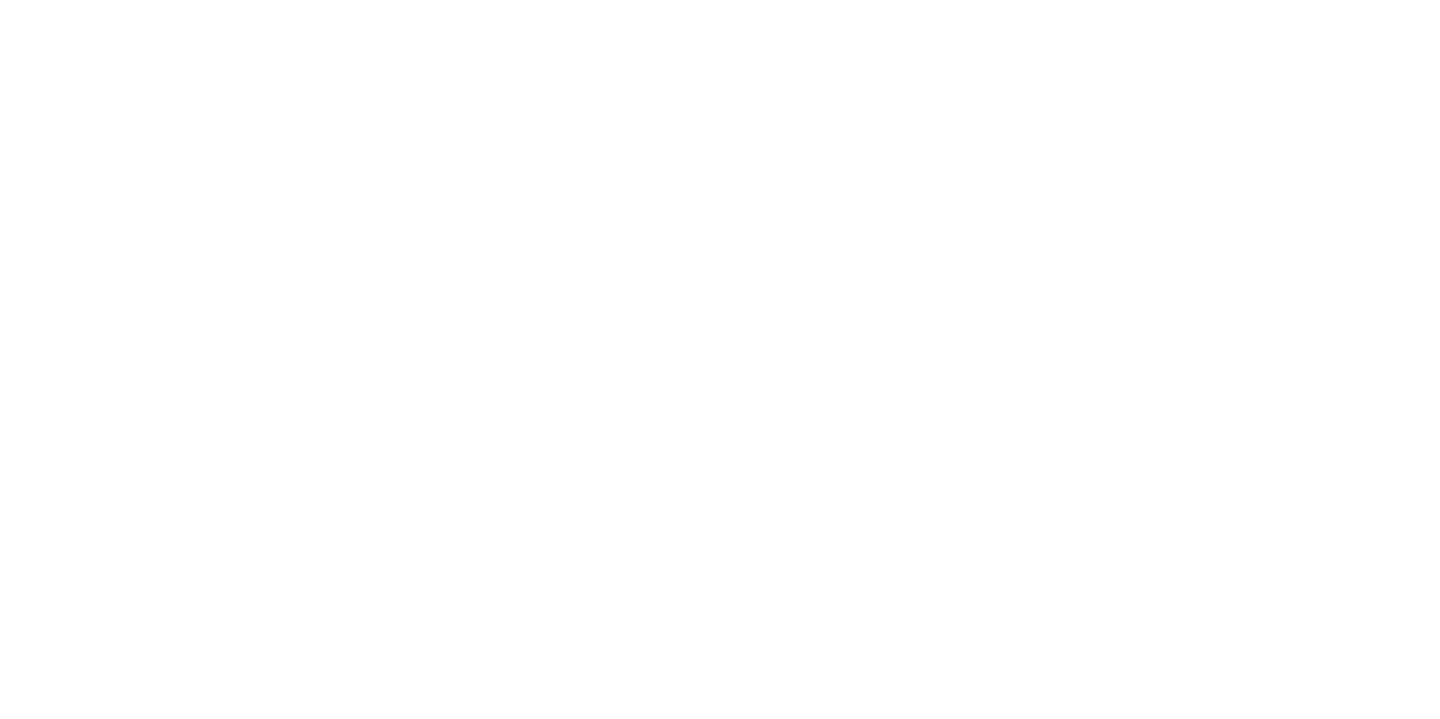 scroll, scrollTop: 0, scrollLeft: 0, axis: both 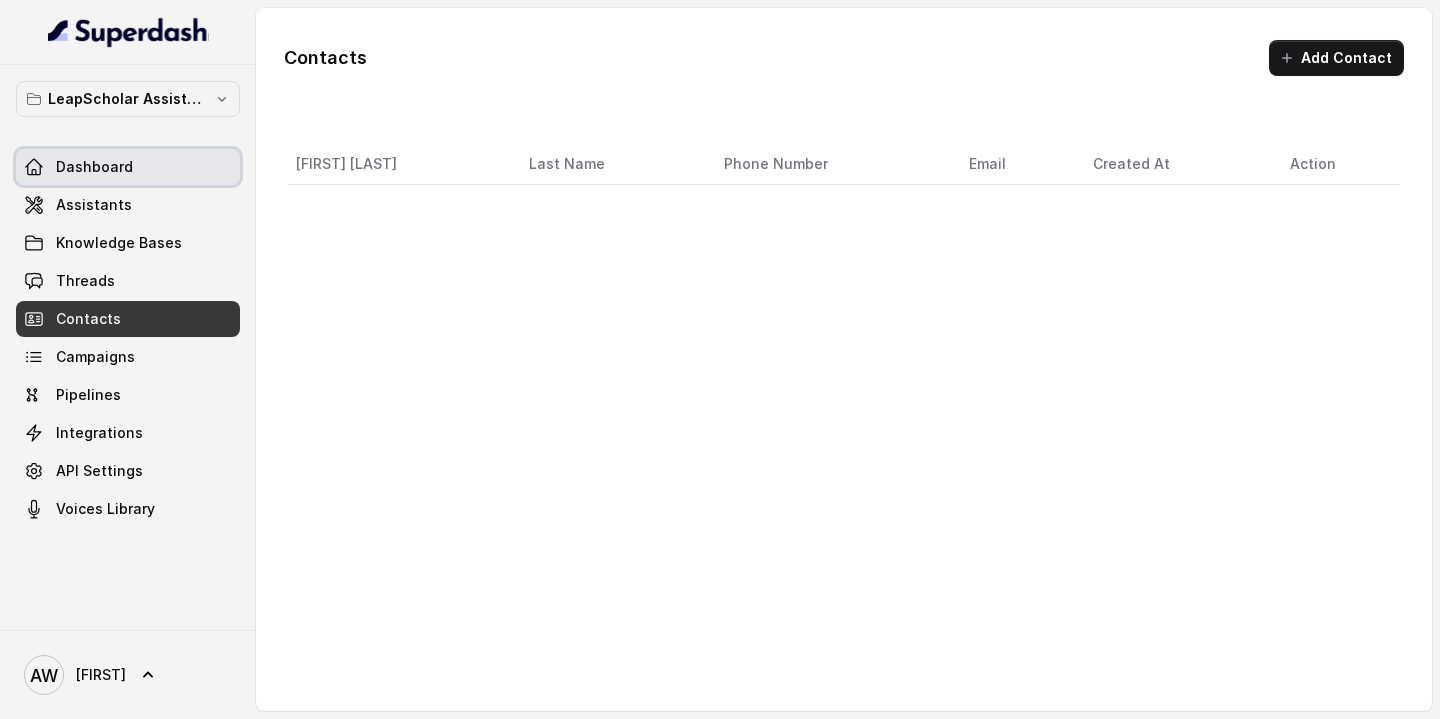 click on "Dashboard" at bounding box center (94, 167) 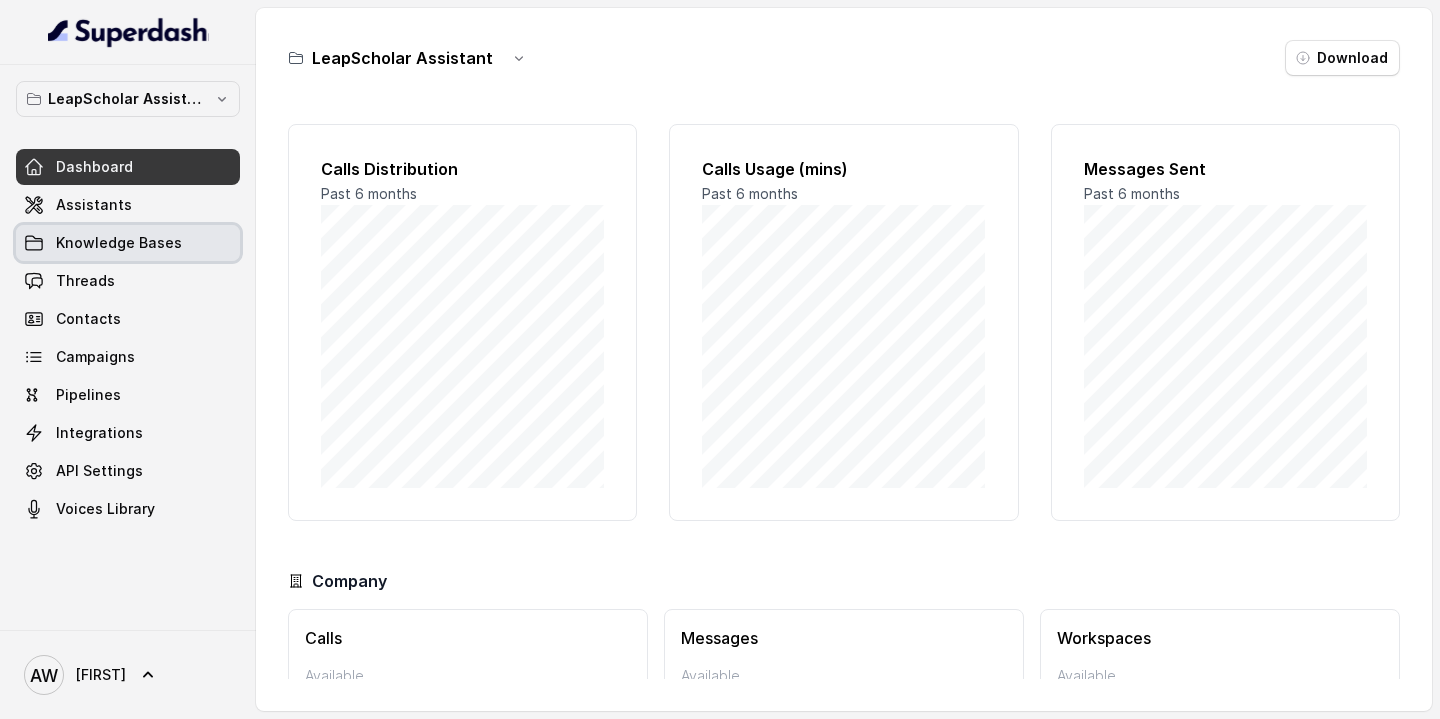 click on "Knowledge Bases" at bounding box center (119, 243) 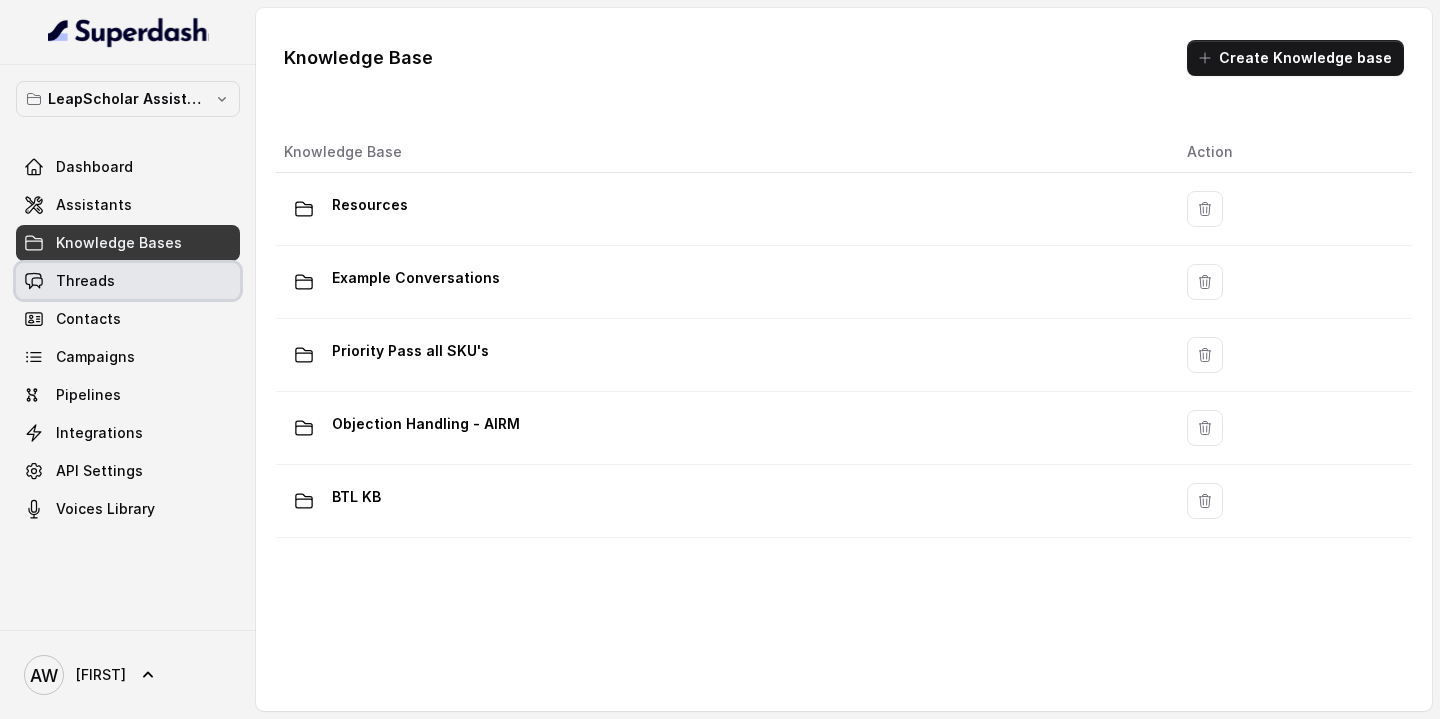 click on "Threads" at bounding box center [128, 281] 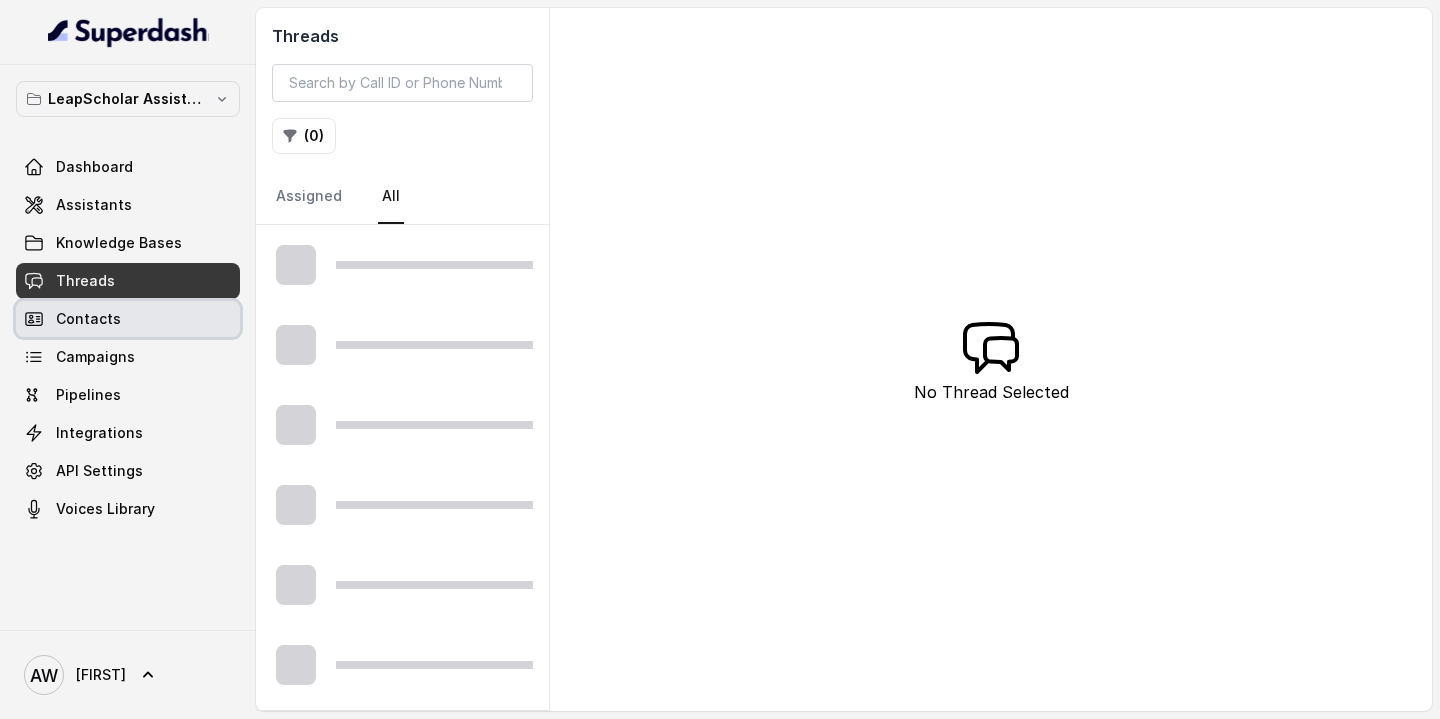 click on "Contacts" at bounding box center [128, 319] 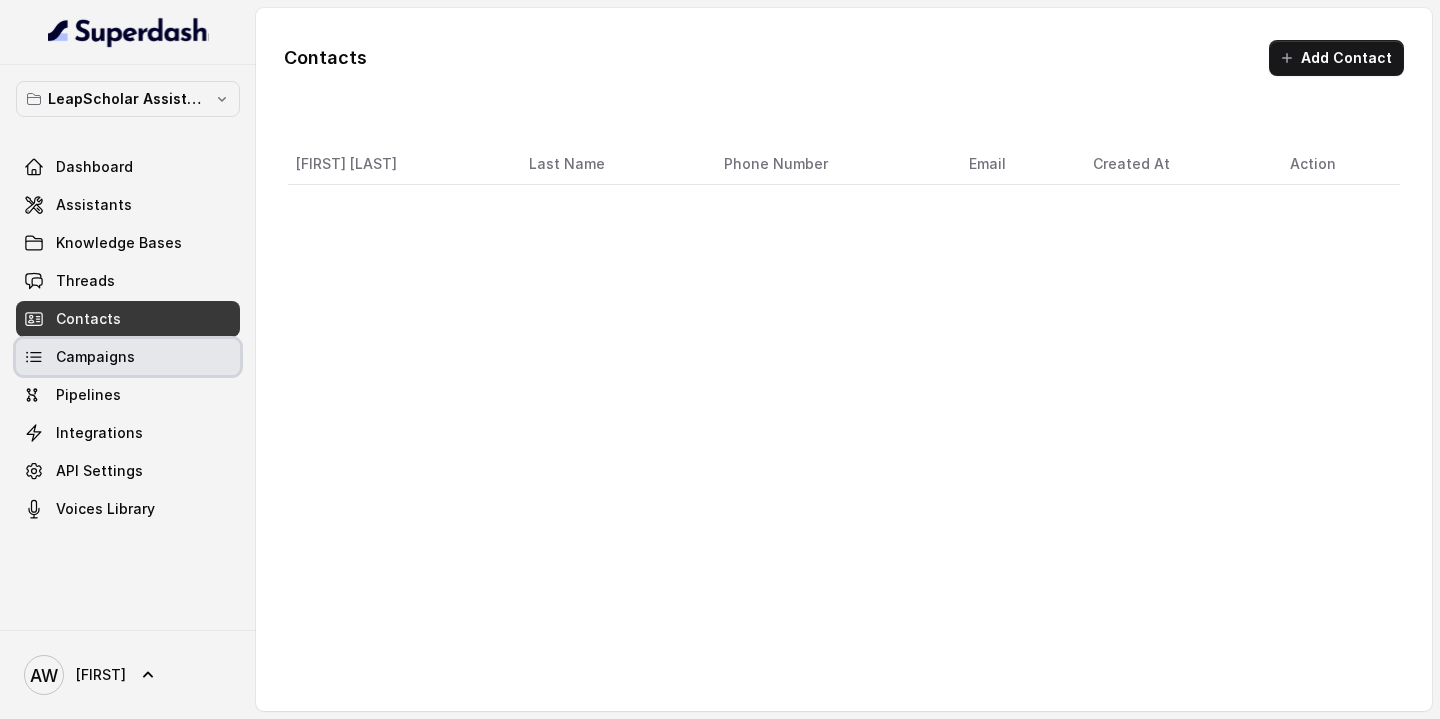 click on "Campaigns" at bounding box center [128, 357] 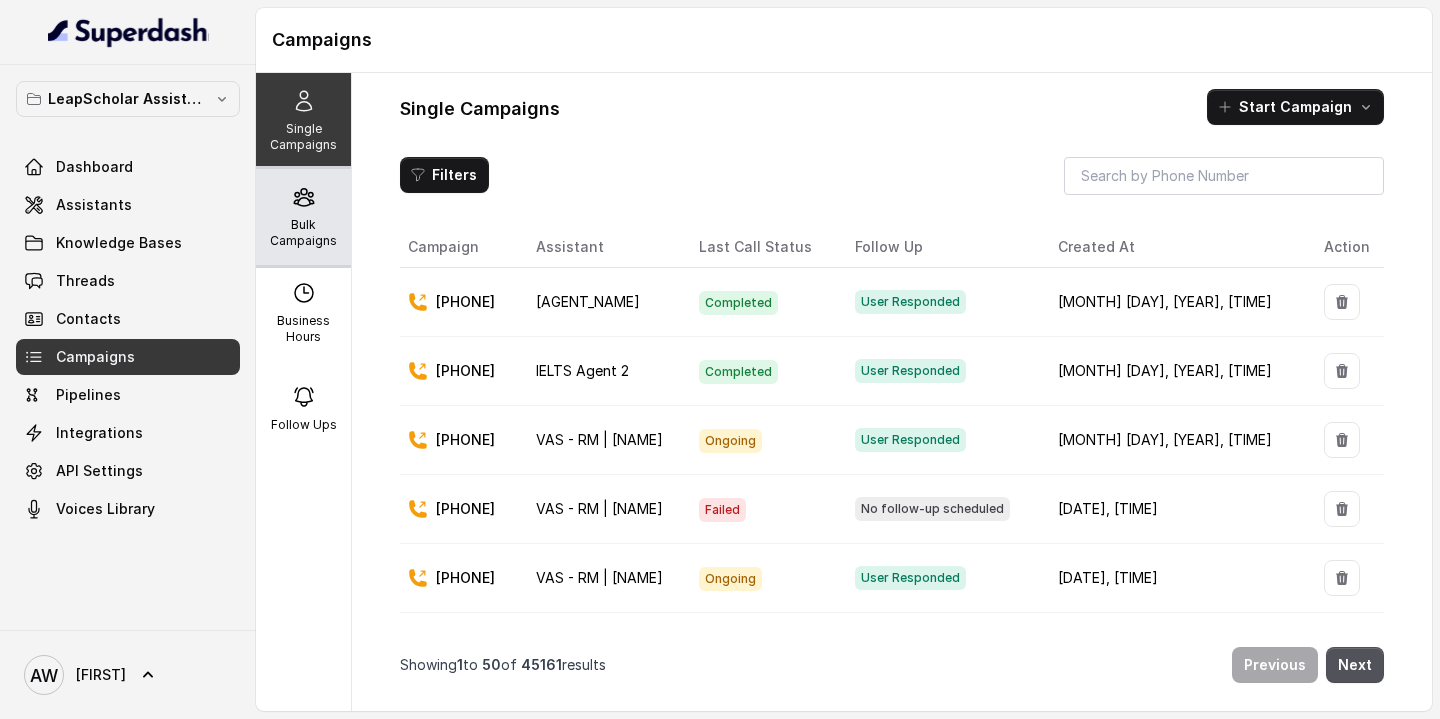 click on "Bulk Campaigns" at bounding box center [303, 233] 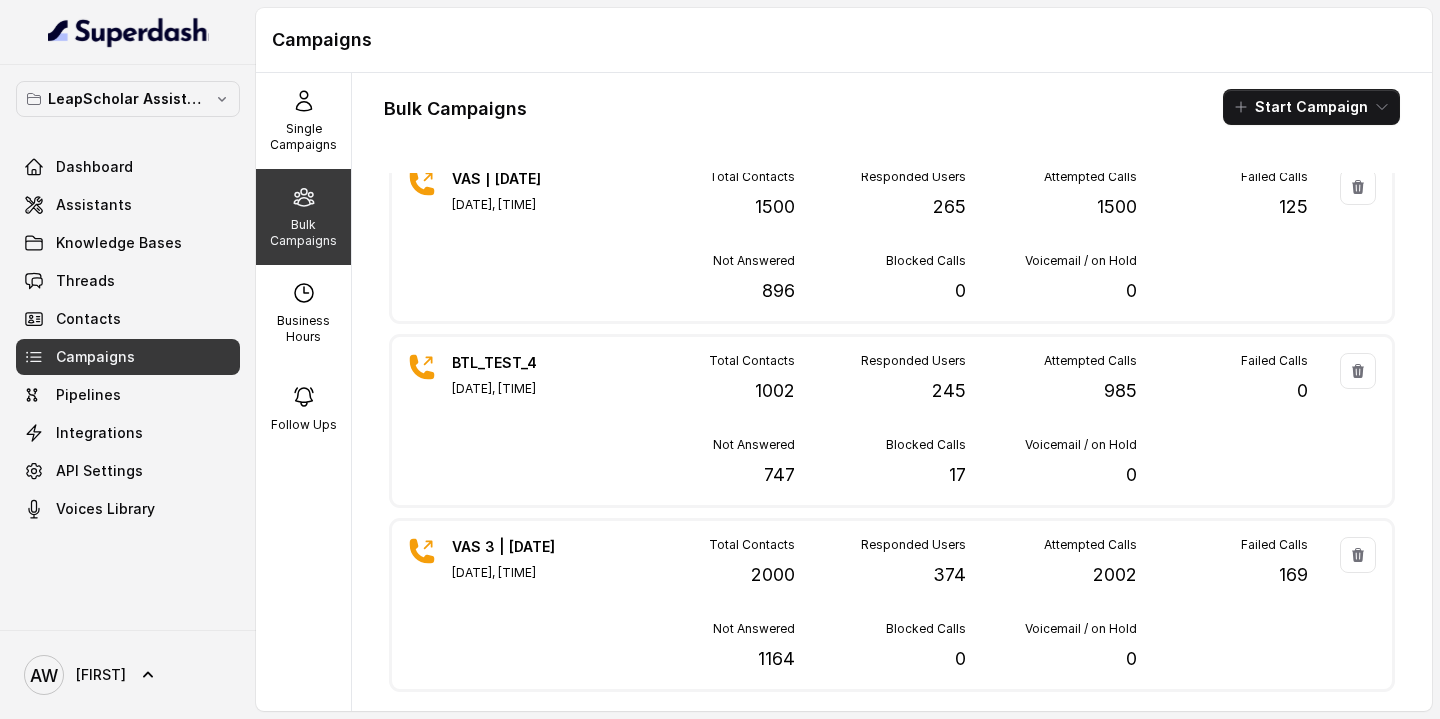 scroll, scrollTop: 955, scrollLeft: 0, axis: vertical 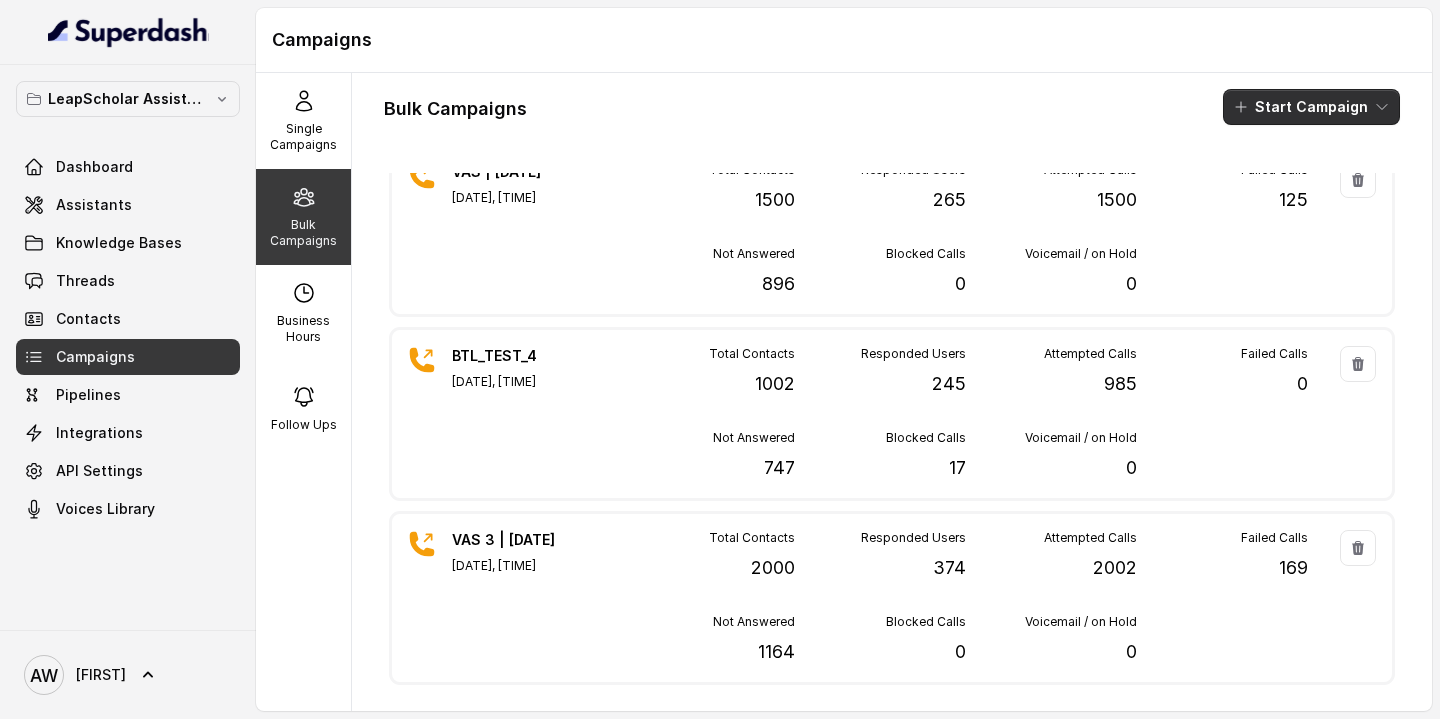 click on "Start Campaign" at bounding box center [1311, 107] 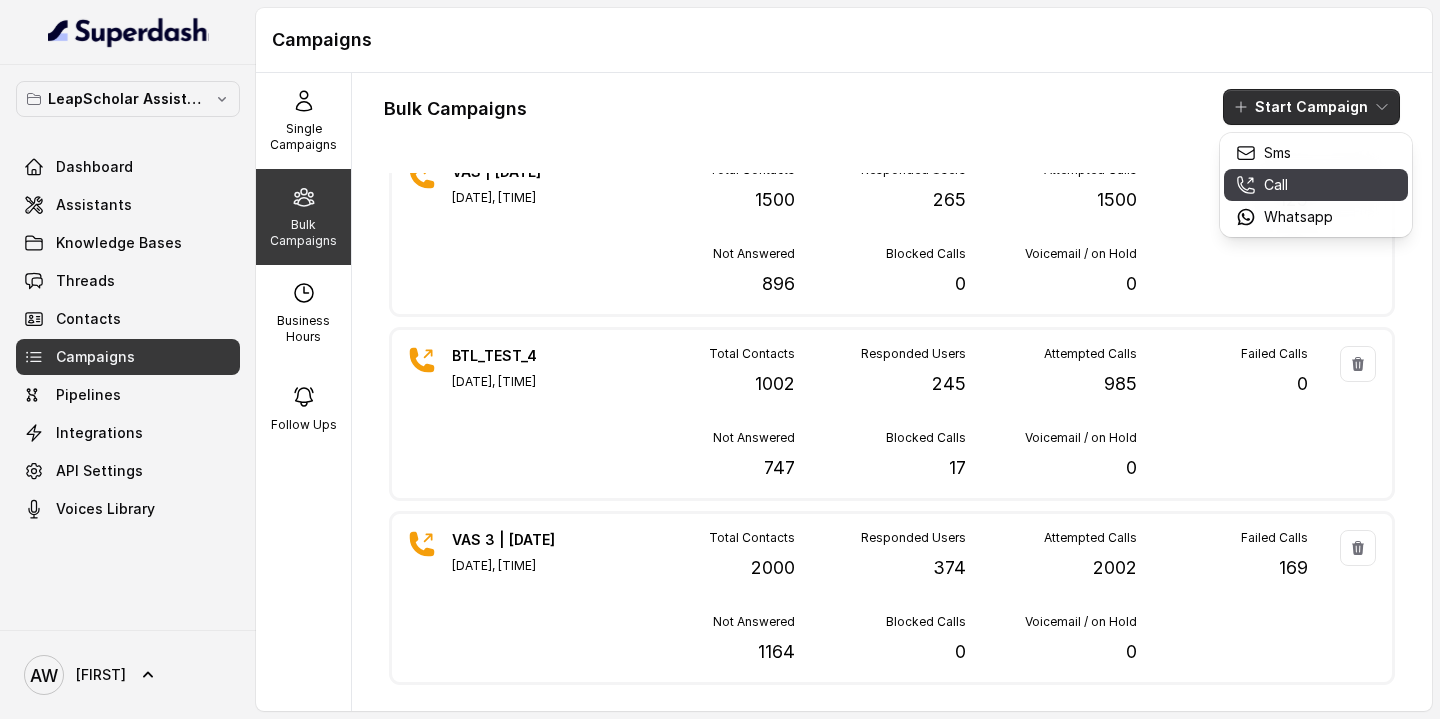 click on "Call" at bounding box center (1276, 185) 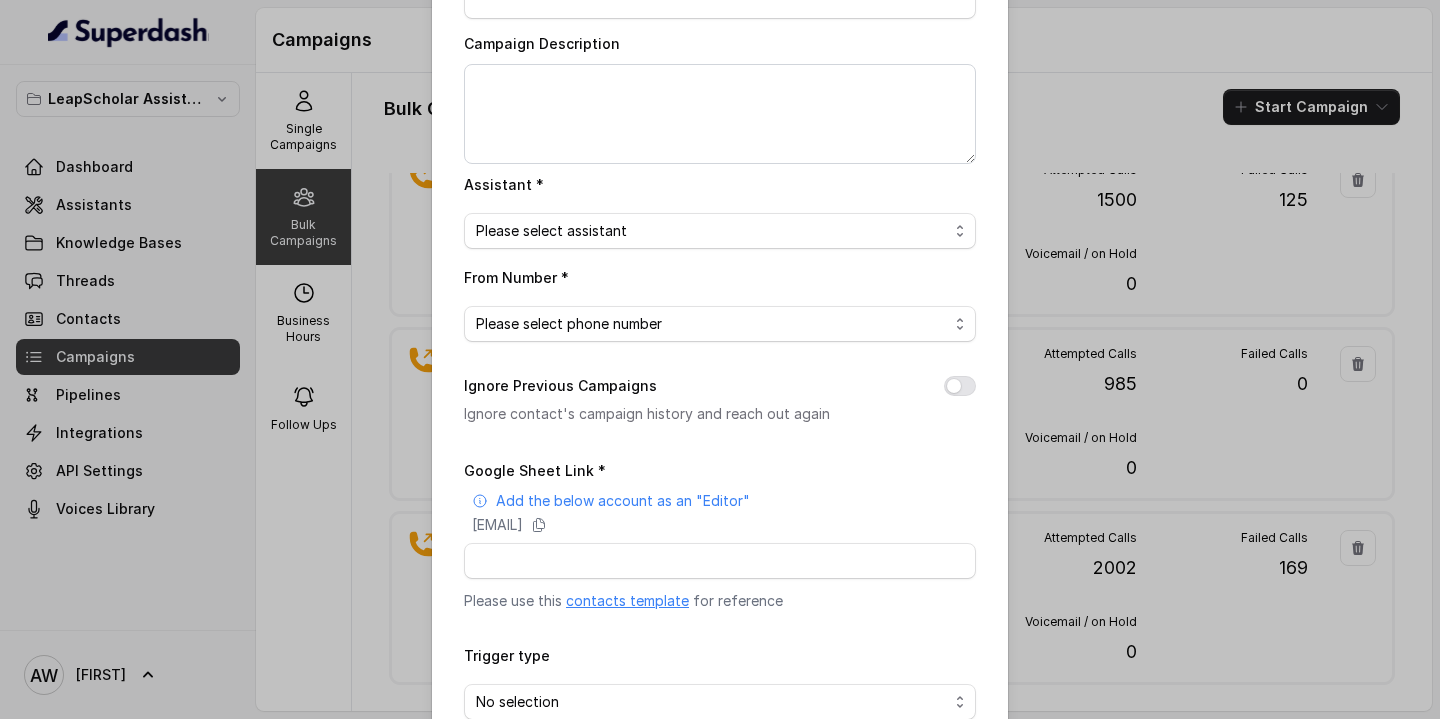 scroll, scrollTop: 248, scrollLeft: 0, axis: vertical 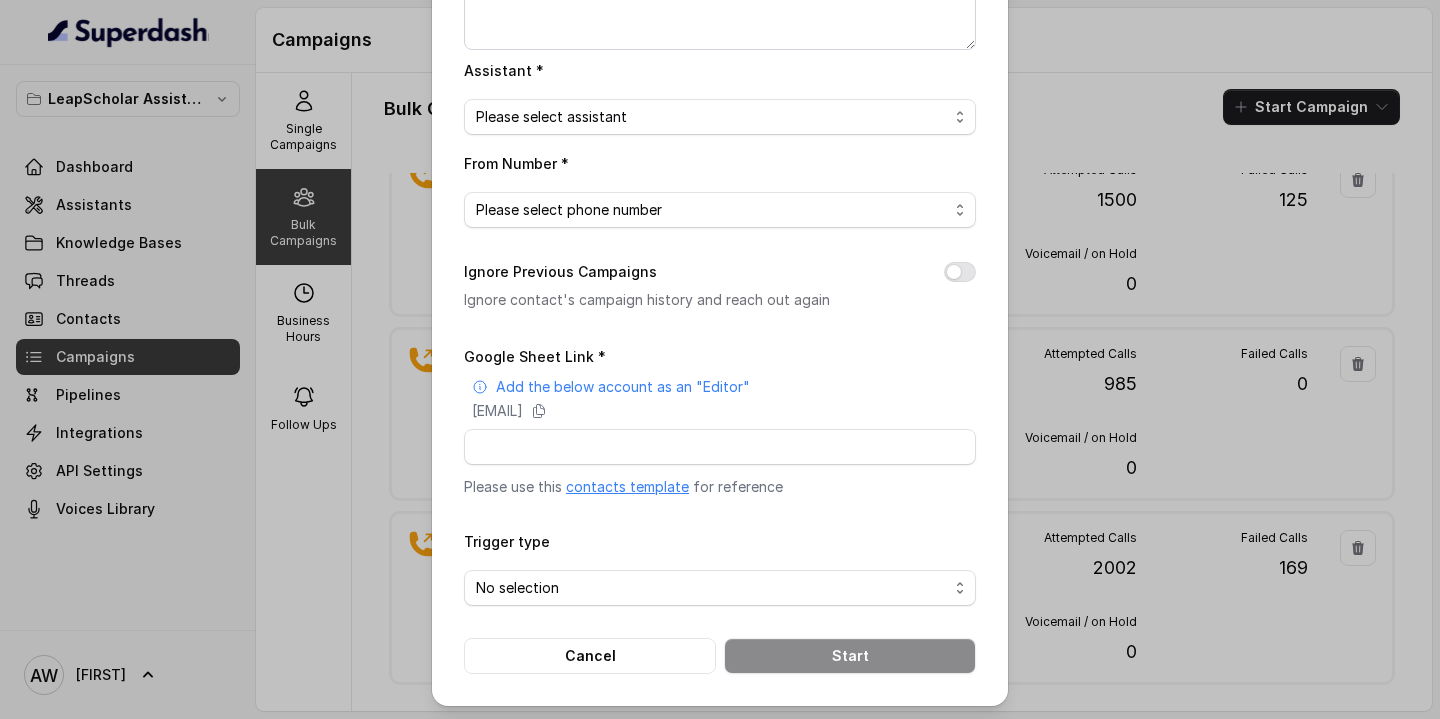 click on "contacts template" at bounding box center (627, 486) 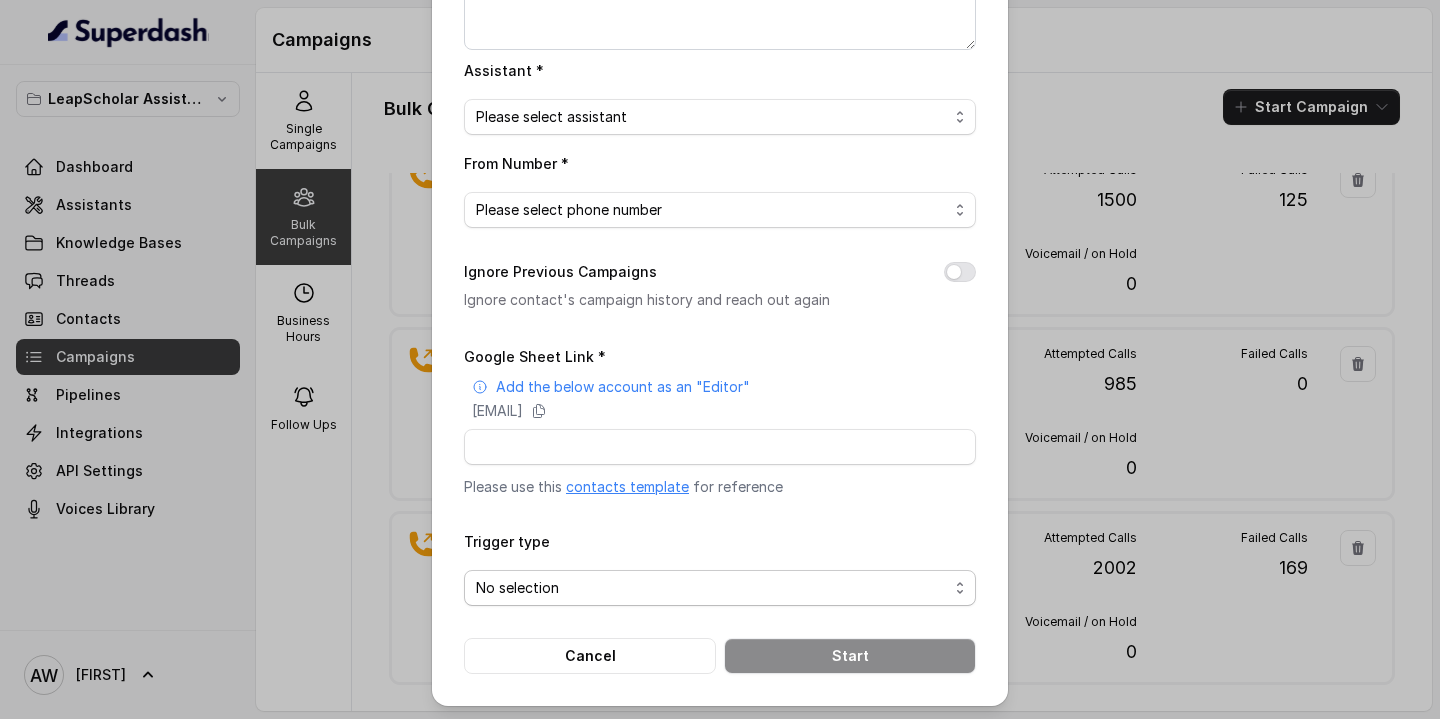 click on "No selection" at bounding box center (712, 588) 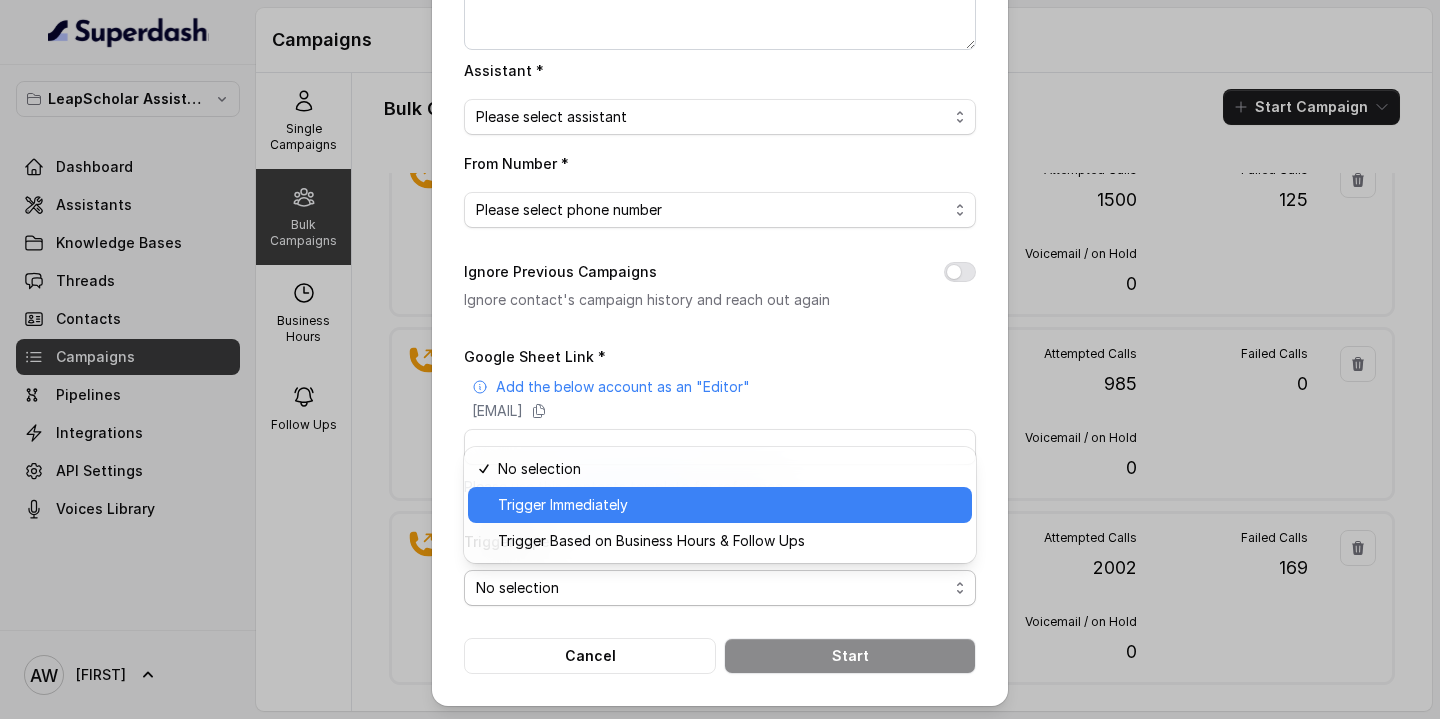 click on "Trigger Immediately" at bounding box center [563, 505] 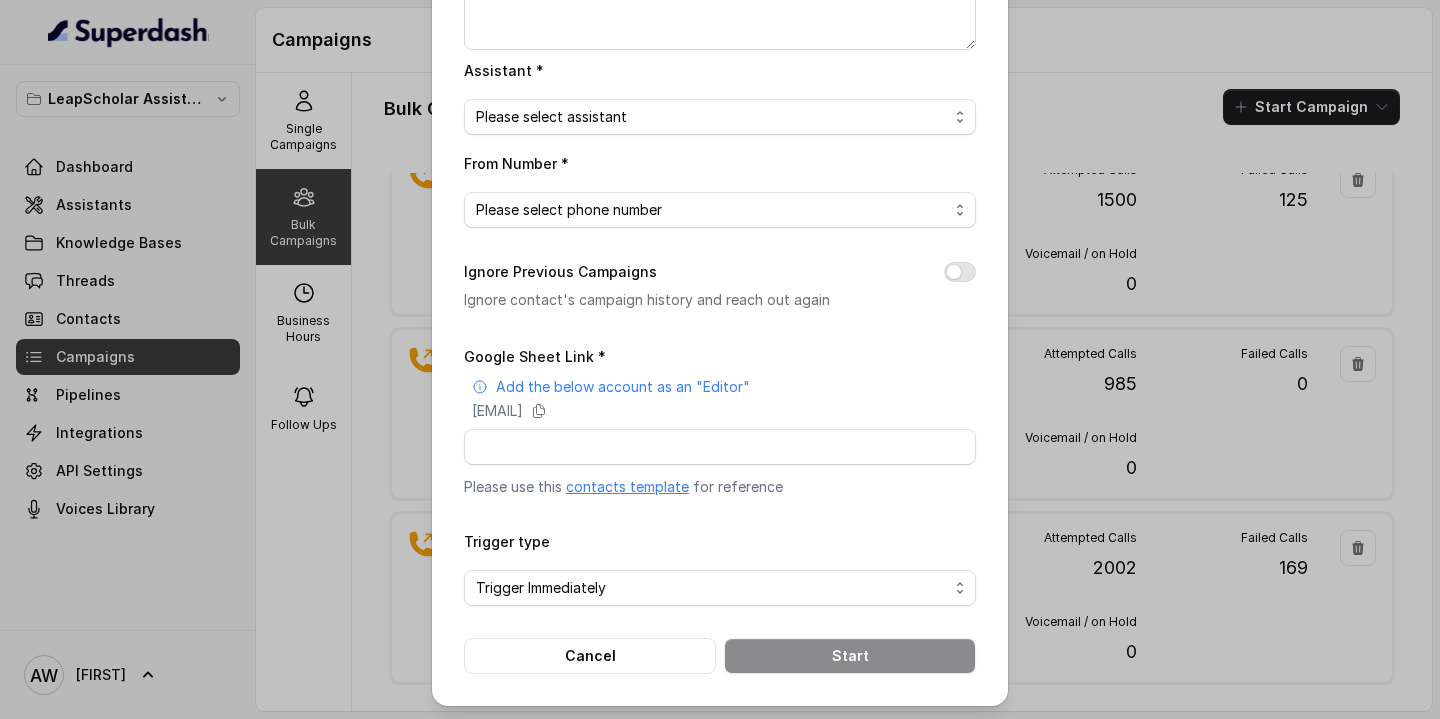 scroll, scrollTop: 0, scrollLeft: 0, axis: both 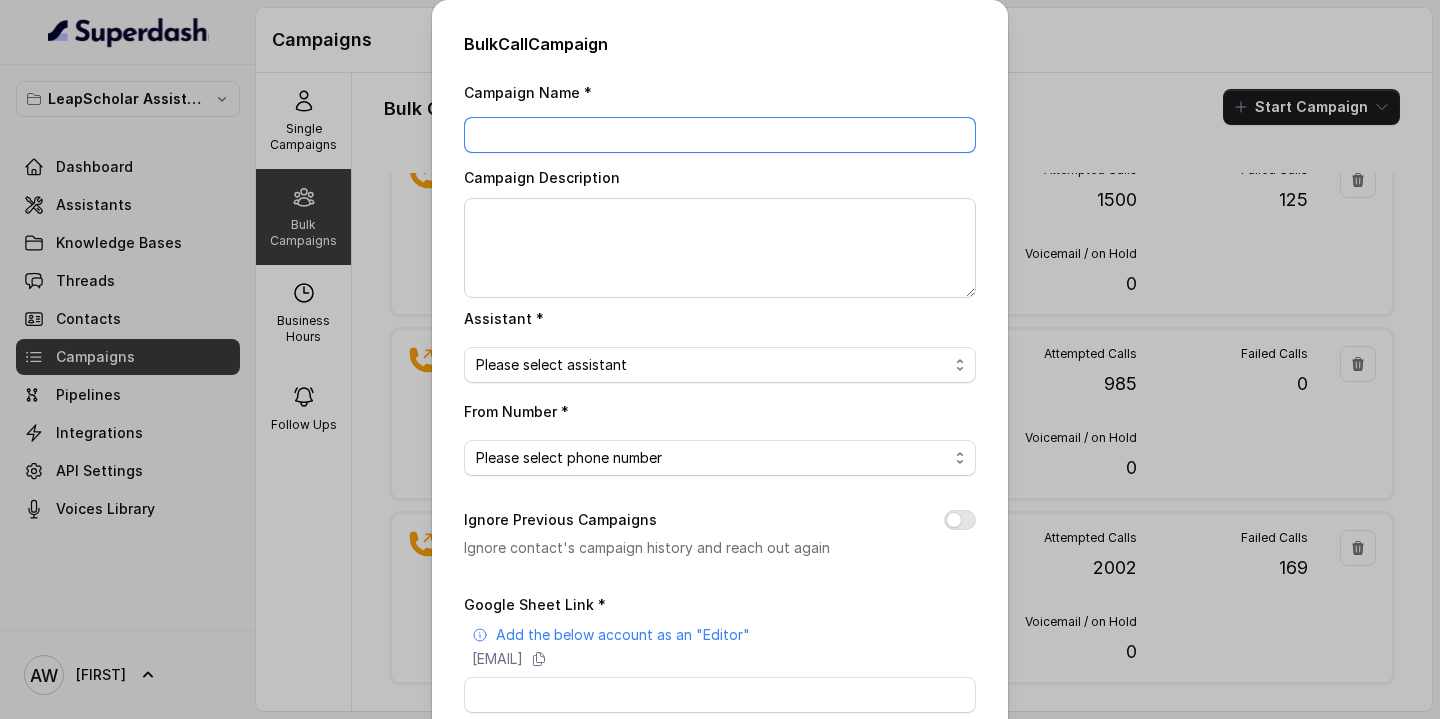 click on "Campaign Name *" at bounding box center (720, 135) 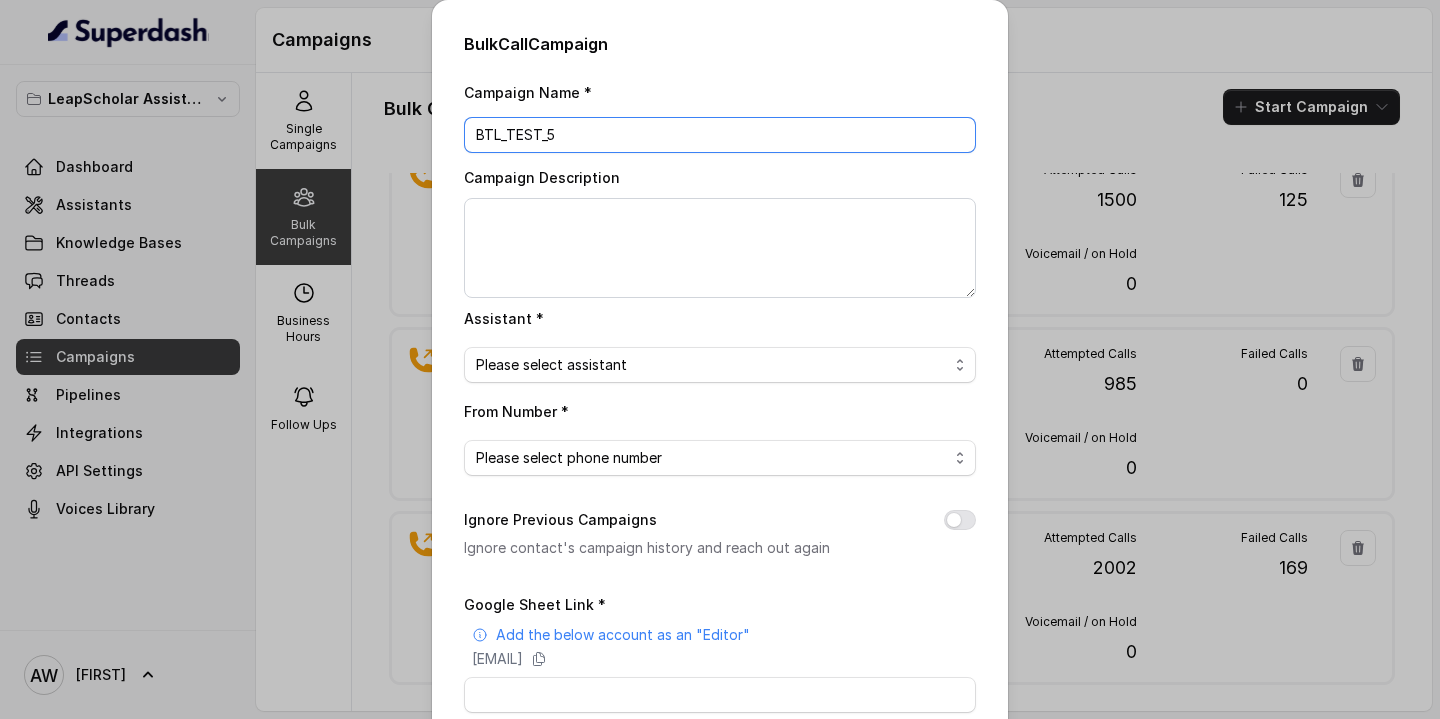 type on "BTL_TEST_5" 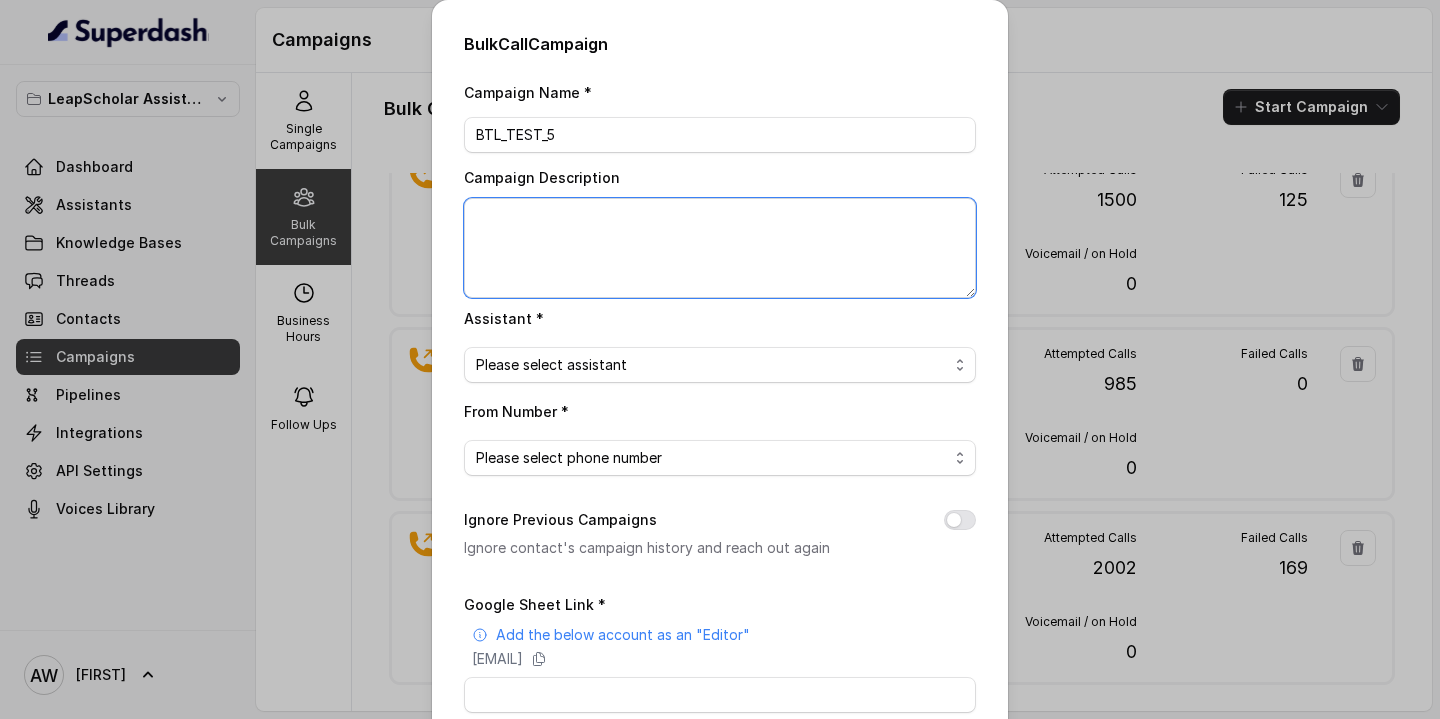 click on "Campaign Description" at bounding box center (720, 248) 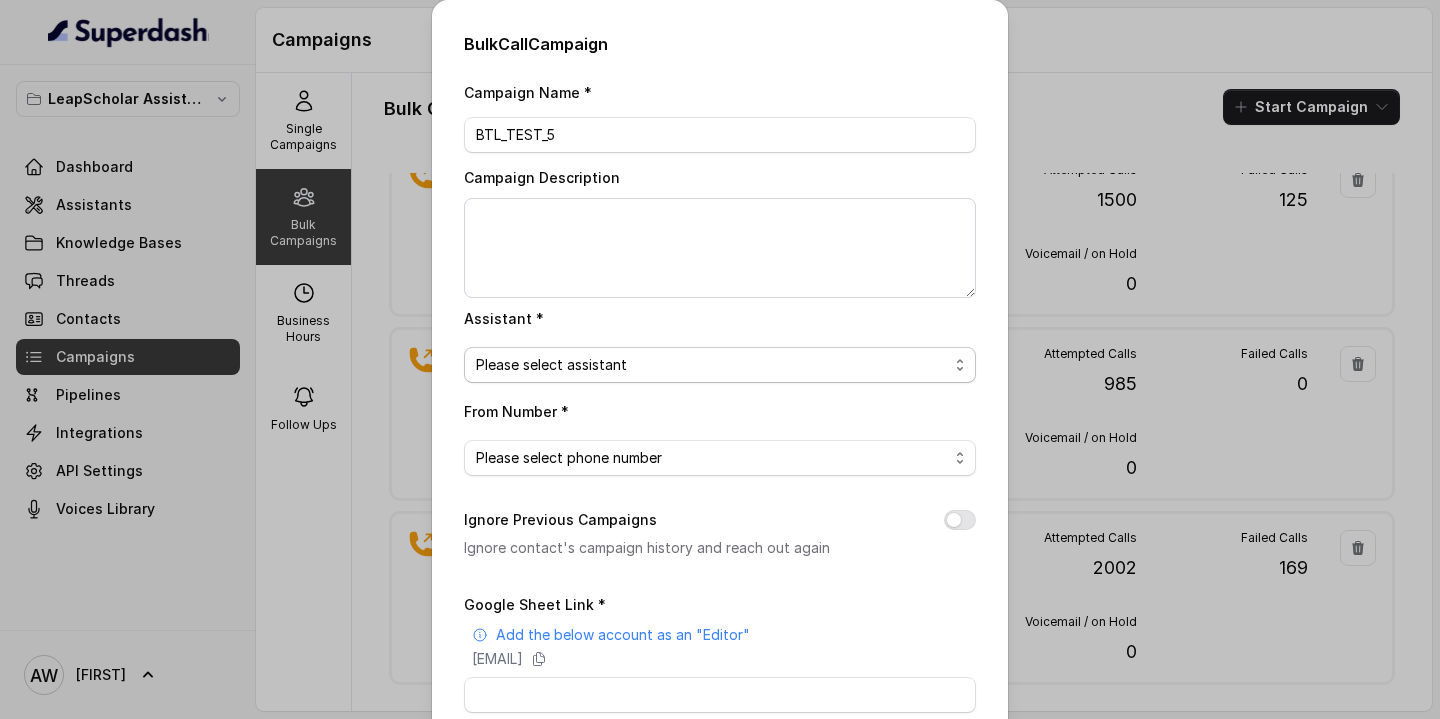 click on "Please select assistant" at bounding box center (551, 365) 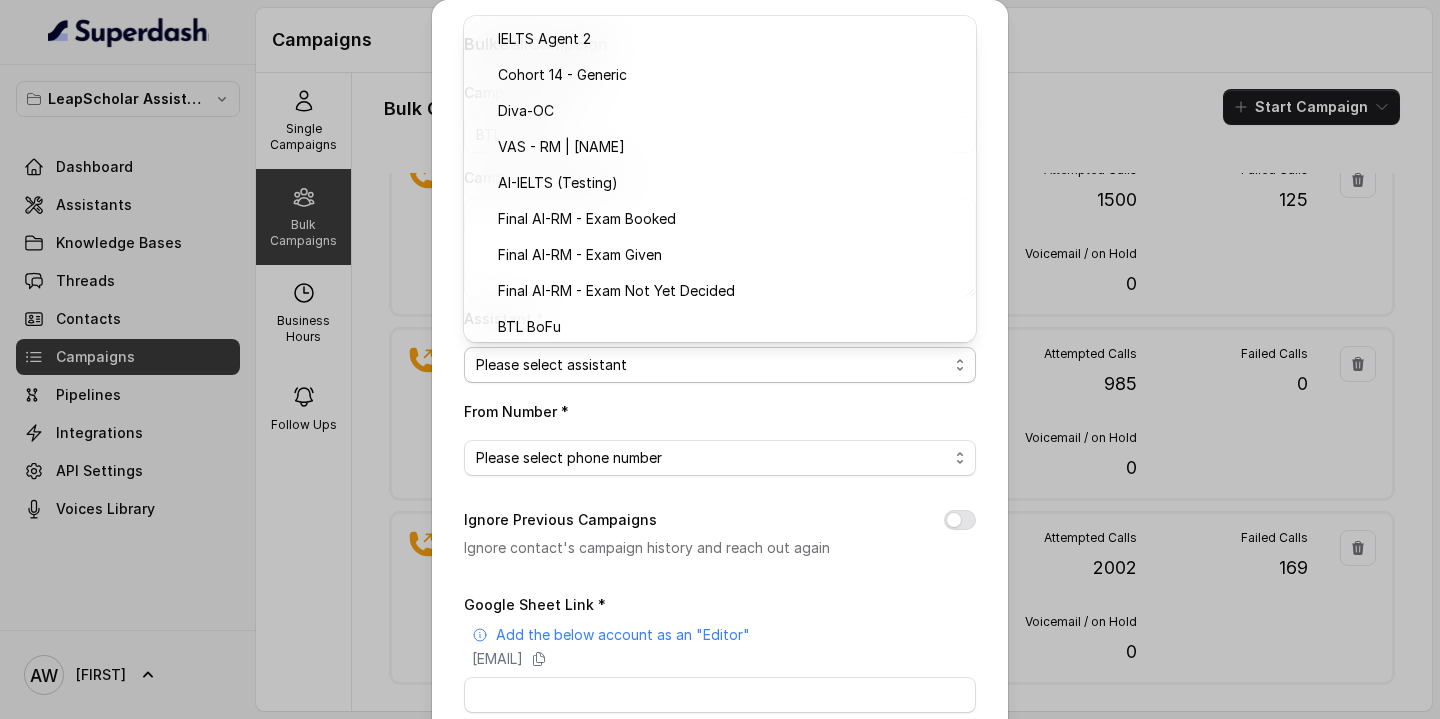 scroll, scrollTop: 438, scrollLeft: 0, axis: vertical 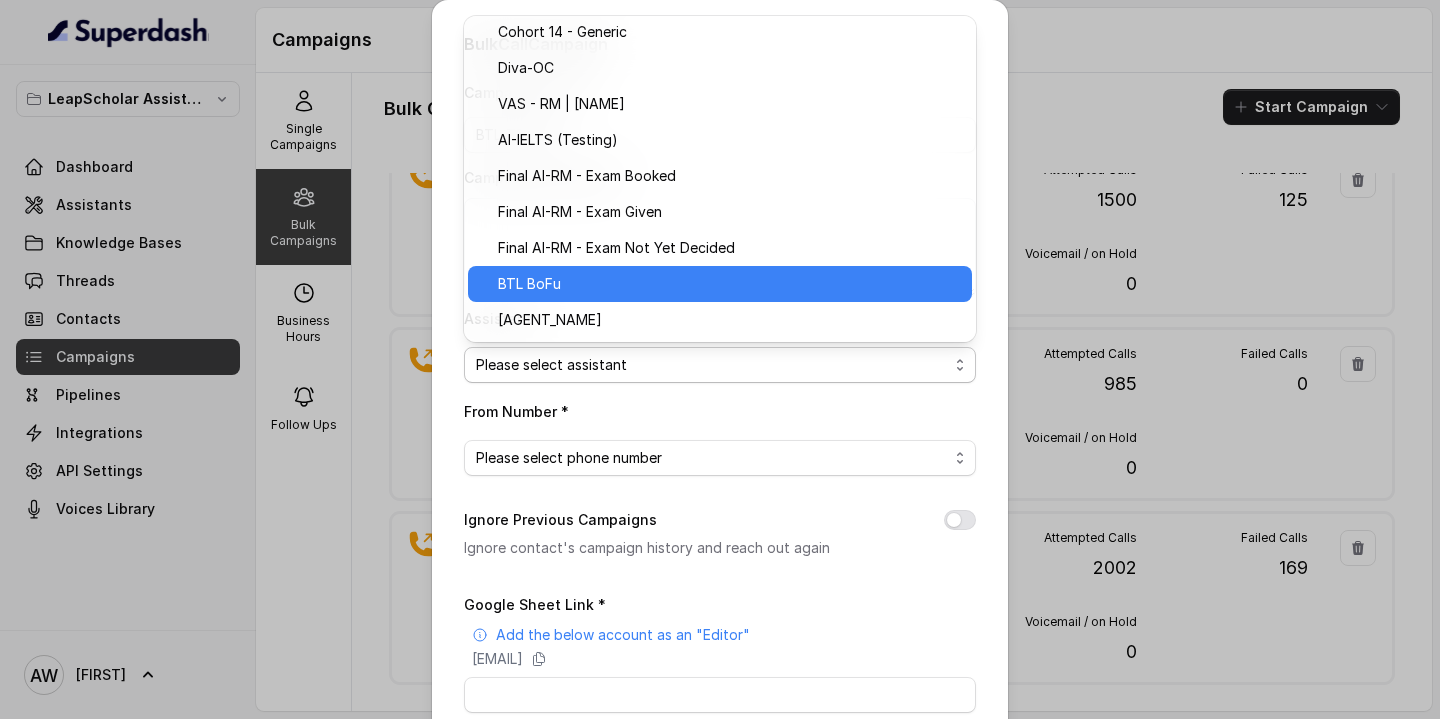 click on "BTL BoFu" at bounding box center [729, 284] 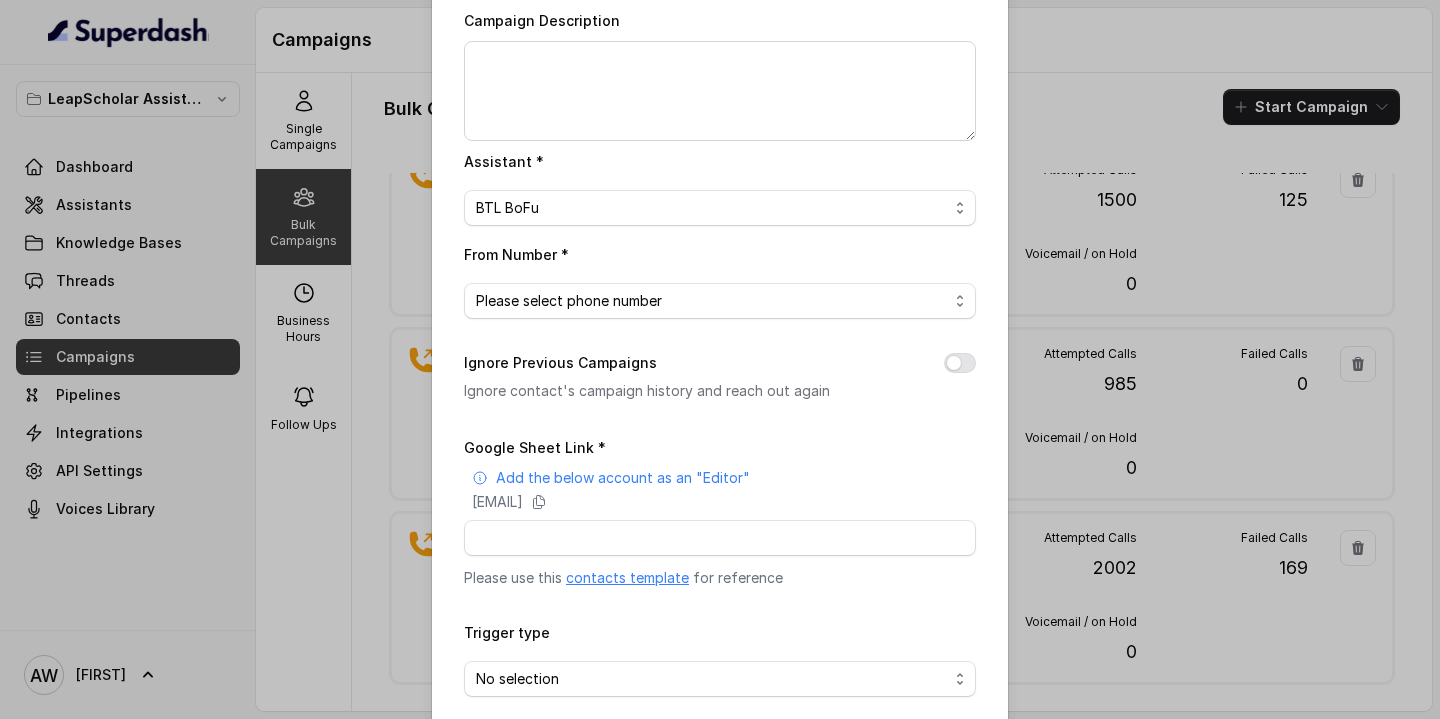 scroll, scrollTop: 195, scrollLeft: 0, axis: vertical 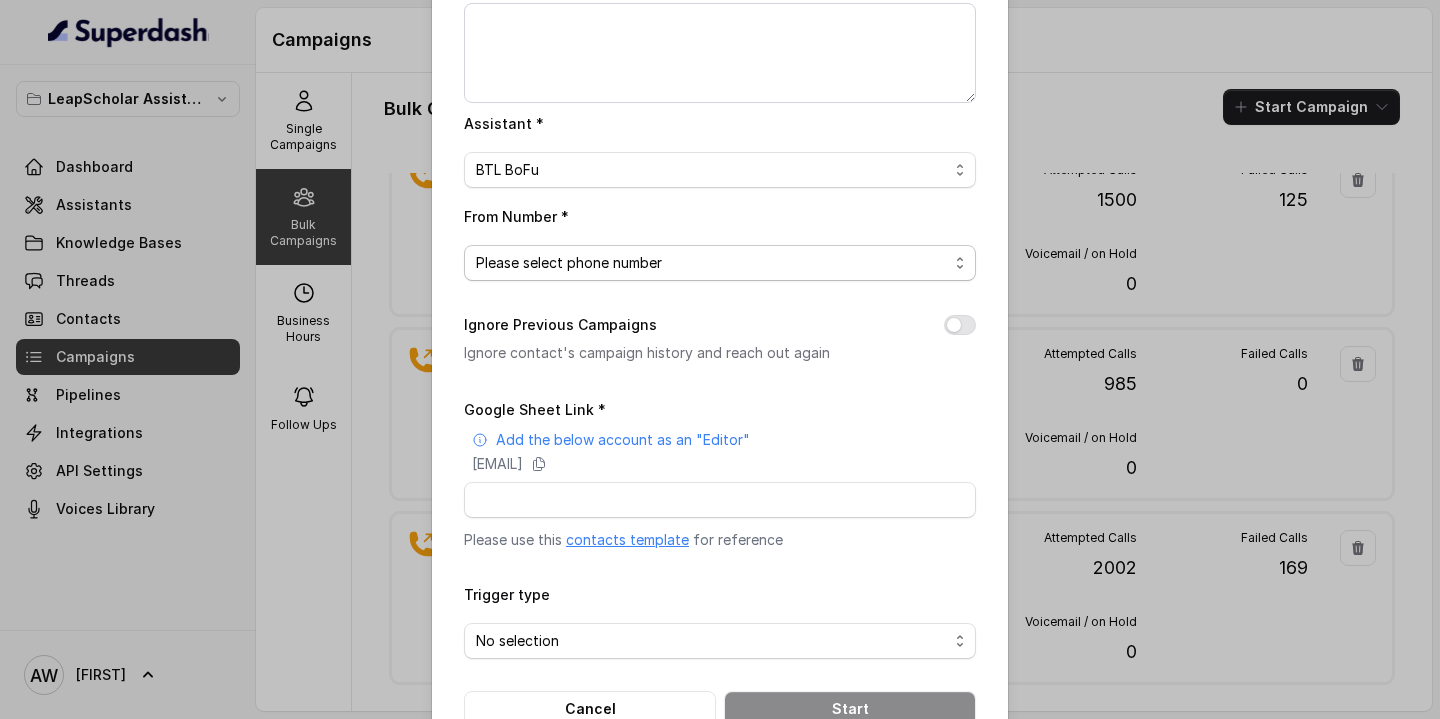 click on "Please select phone number" at bounding box center (569, 263) 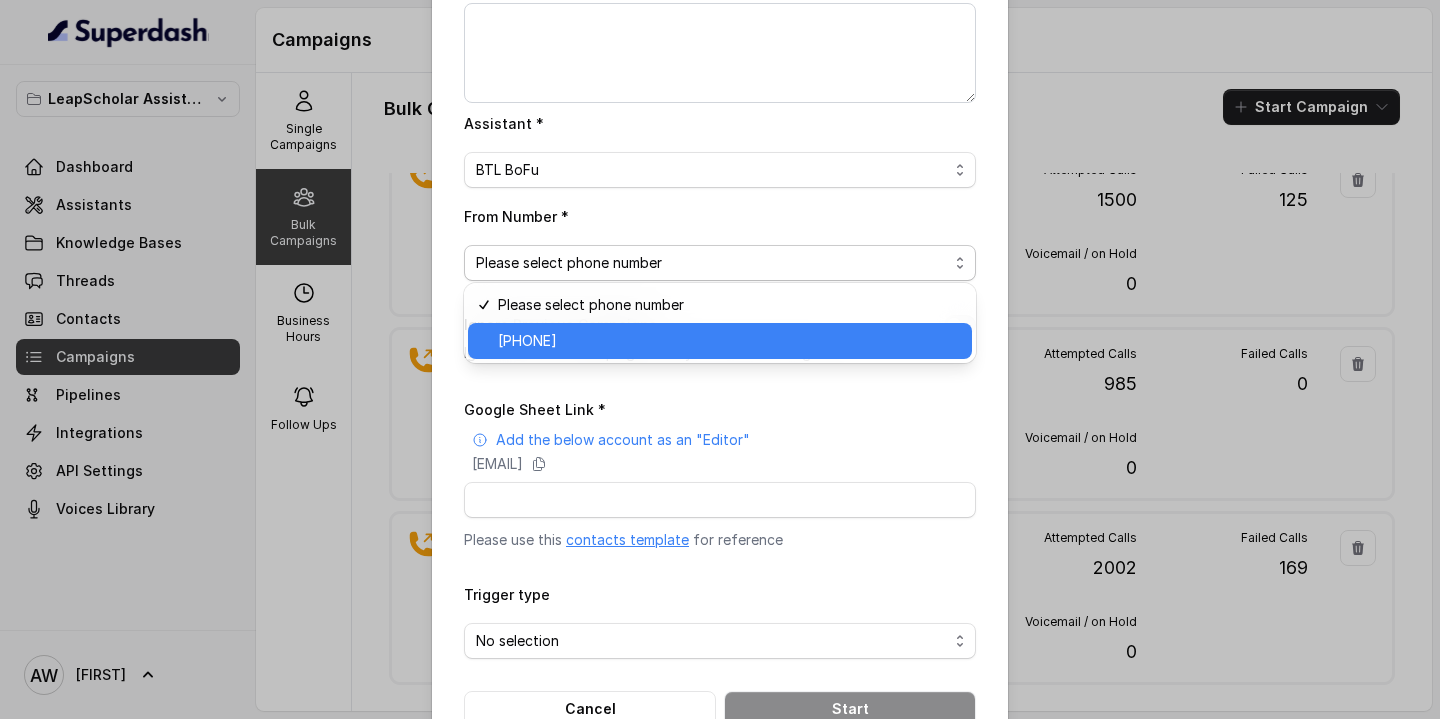 click on "+918035739601" at bounding box center (527, 341) 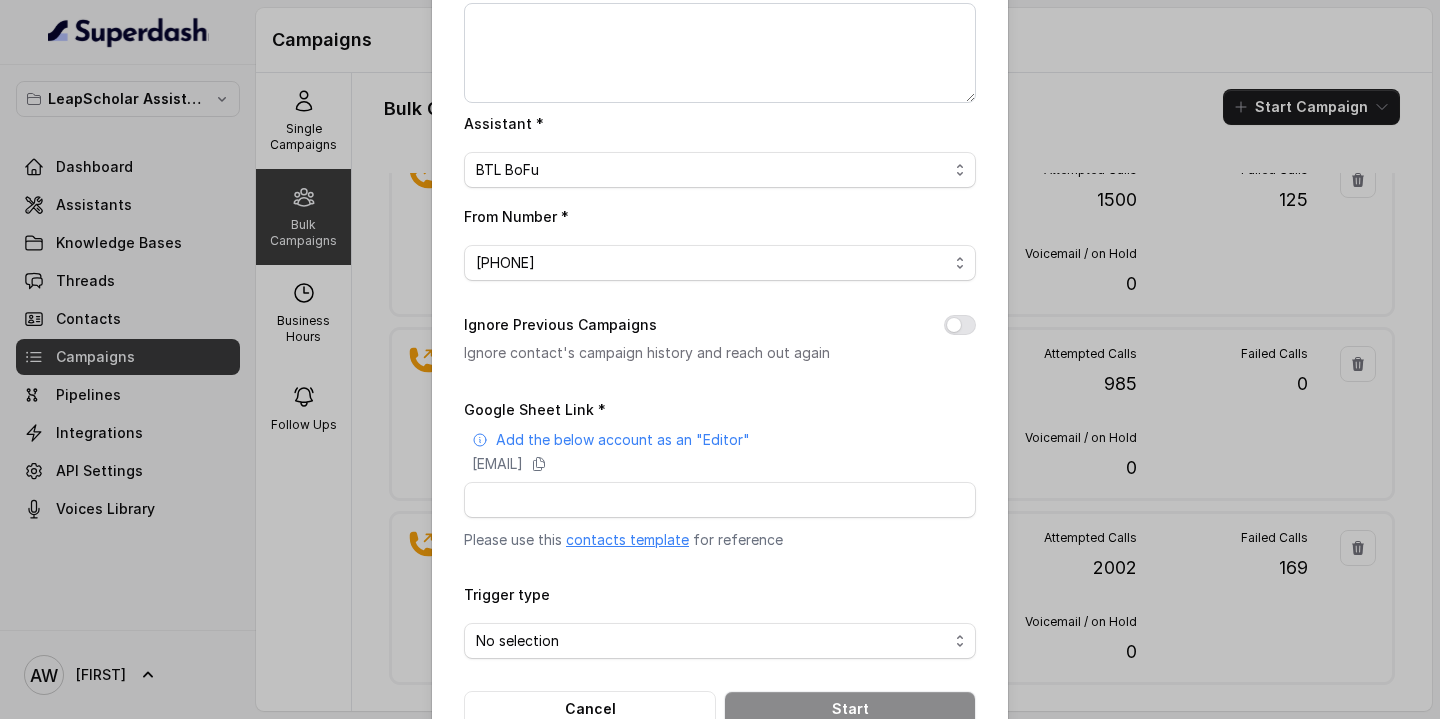 scroll, scrollTop: 248, scrollLeft: 0, axis: vertical 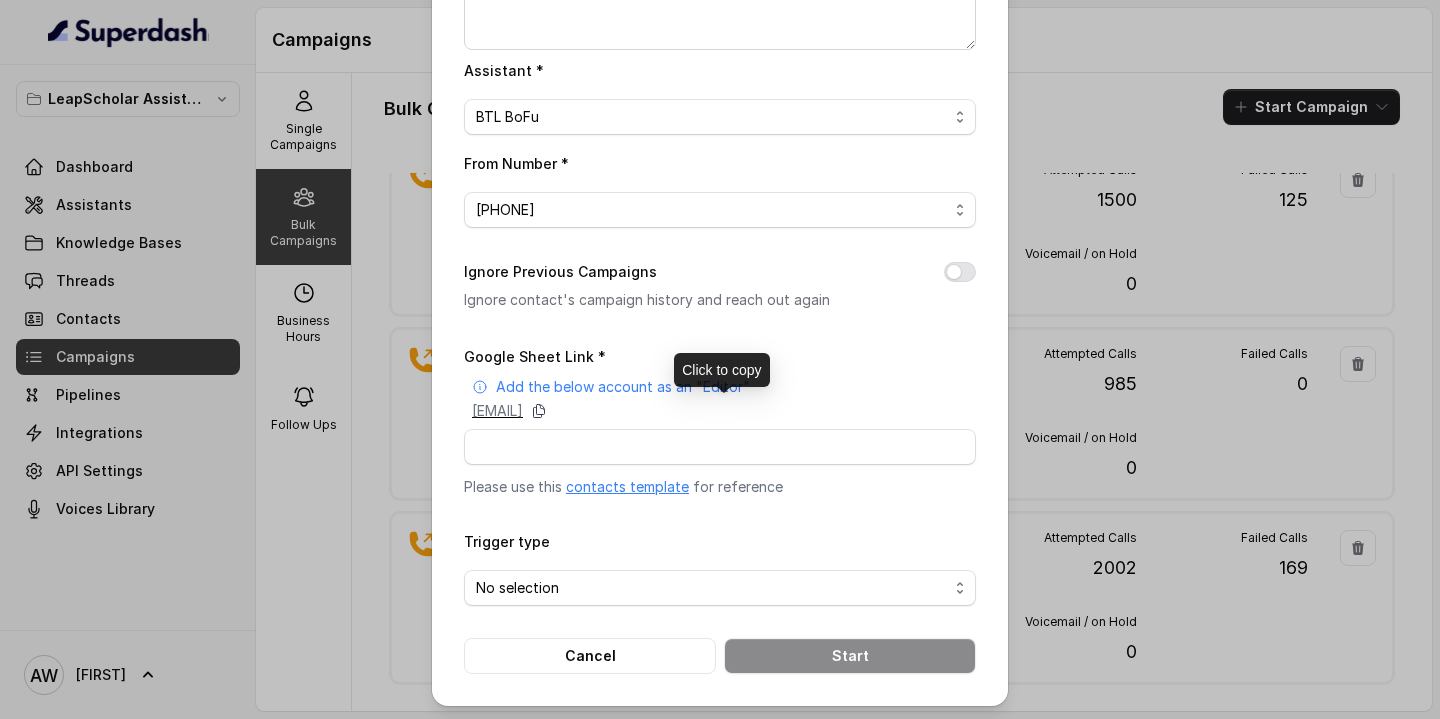 click 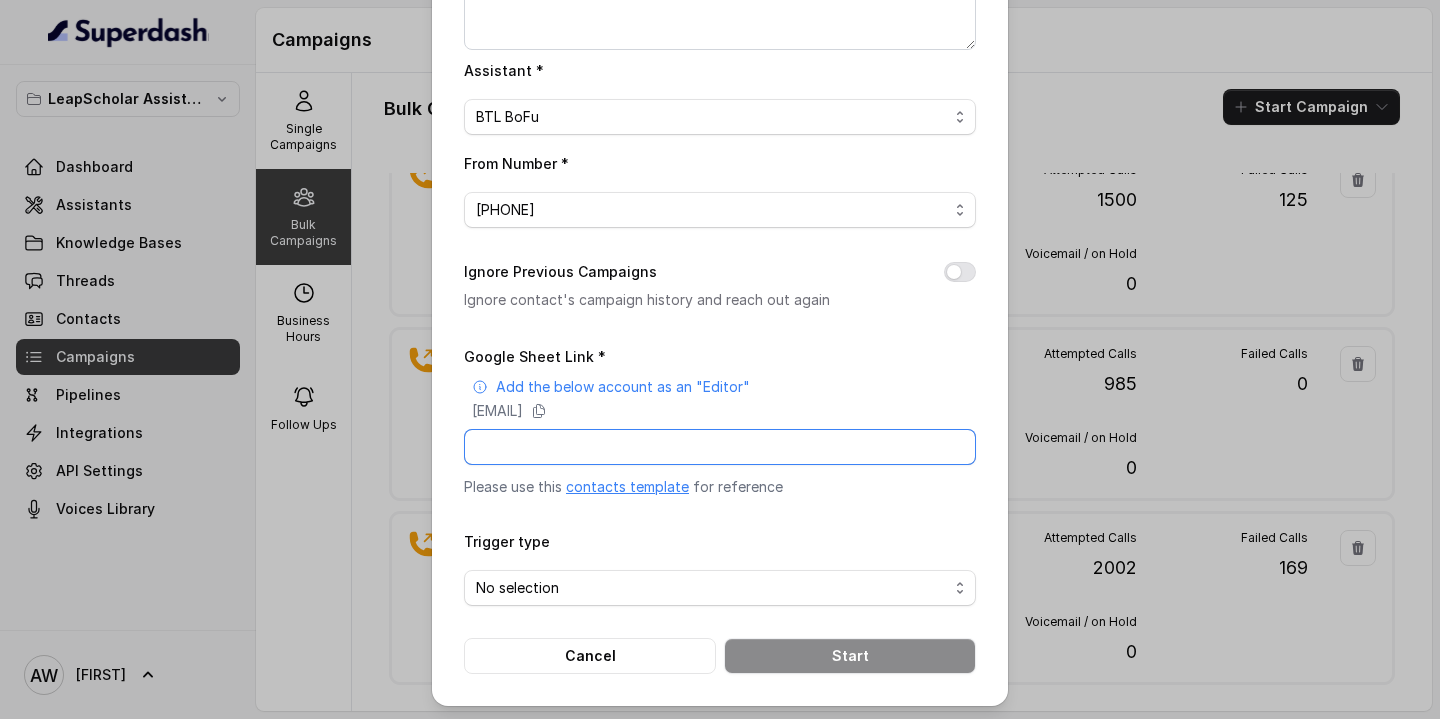 click on "Google Sheet Link *" at bounding box center [720, 447] 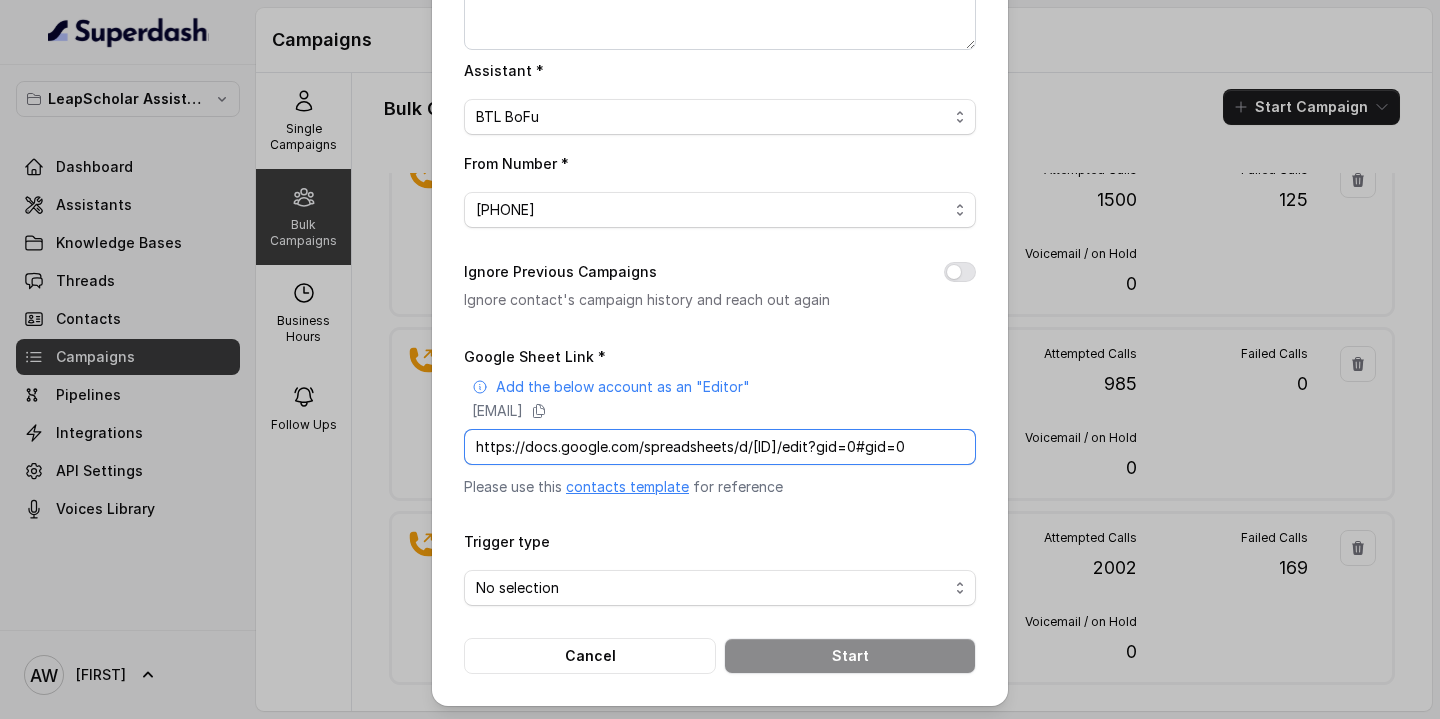 scroll, scrollTop: 0, scrollLeft: 273, axis: horizontal 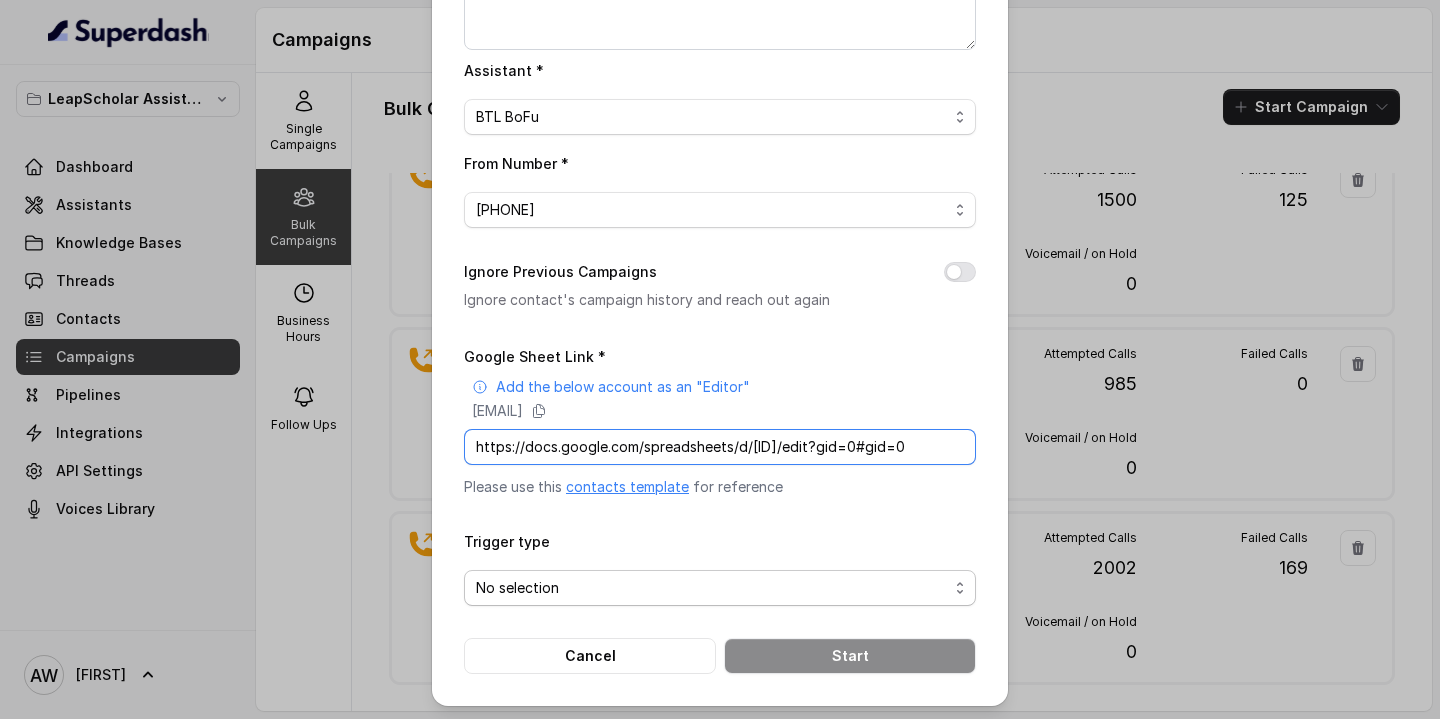 type on "https://docs.google.com/spreadsheets/d/1jsQQqC741Q9wBElP_xpxcxbxwet3o0szIpXGnwV8zgM/edit?gid=0#gid=0" 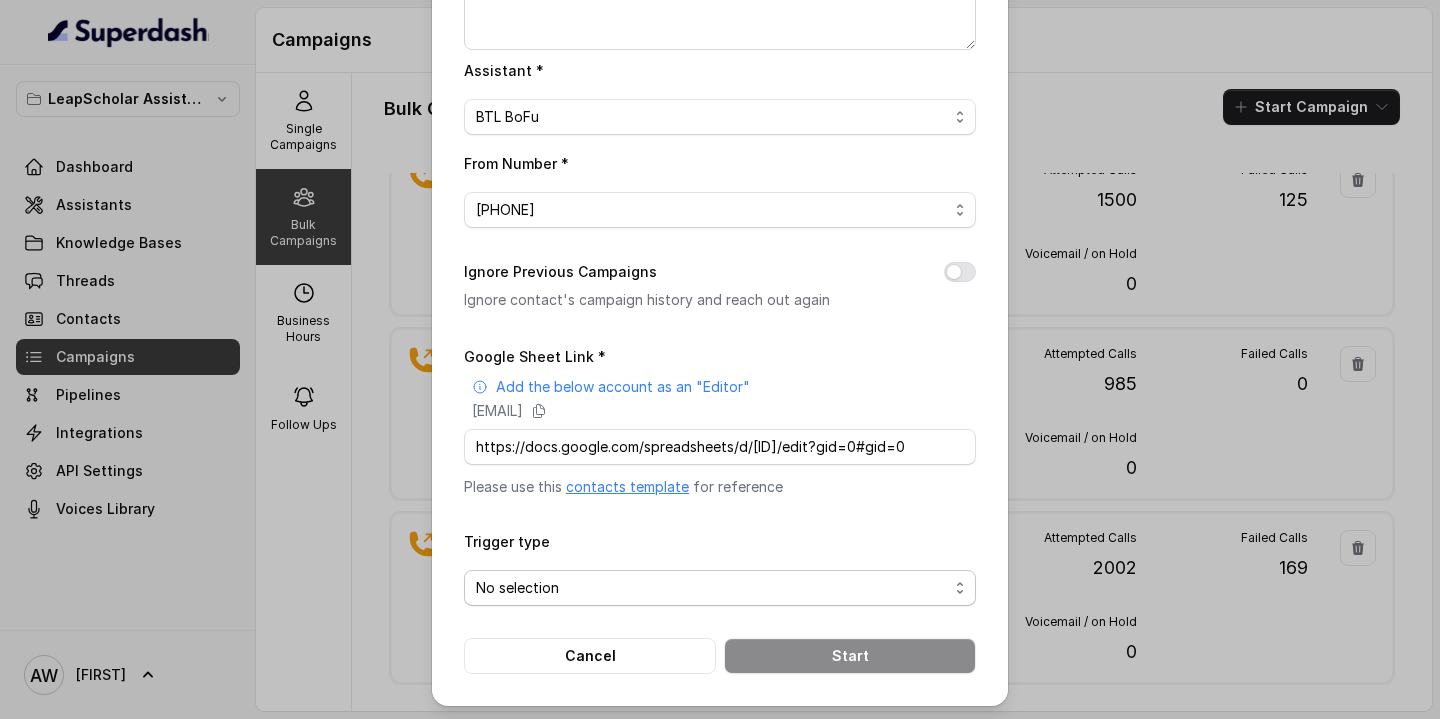 scroll, scrollTop: 0, scrollLeft: 0, axis: both 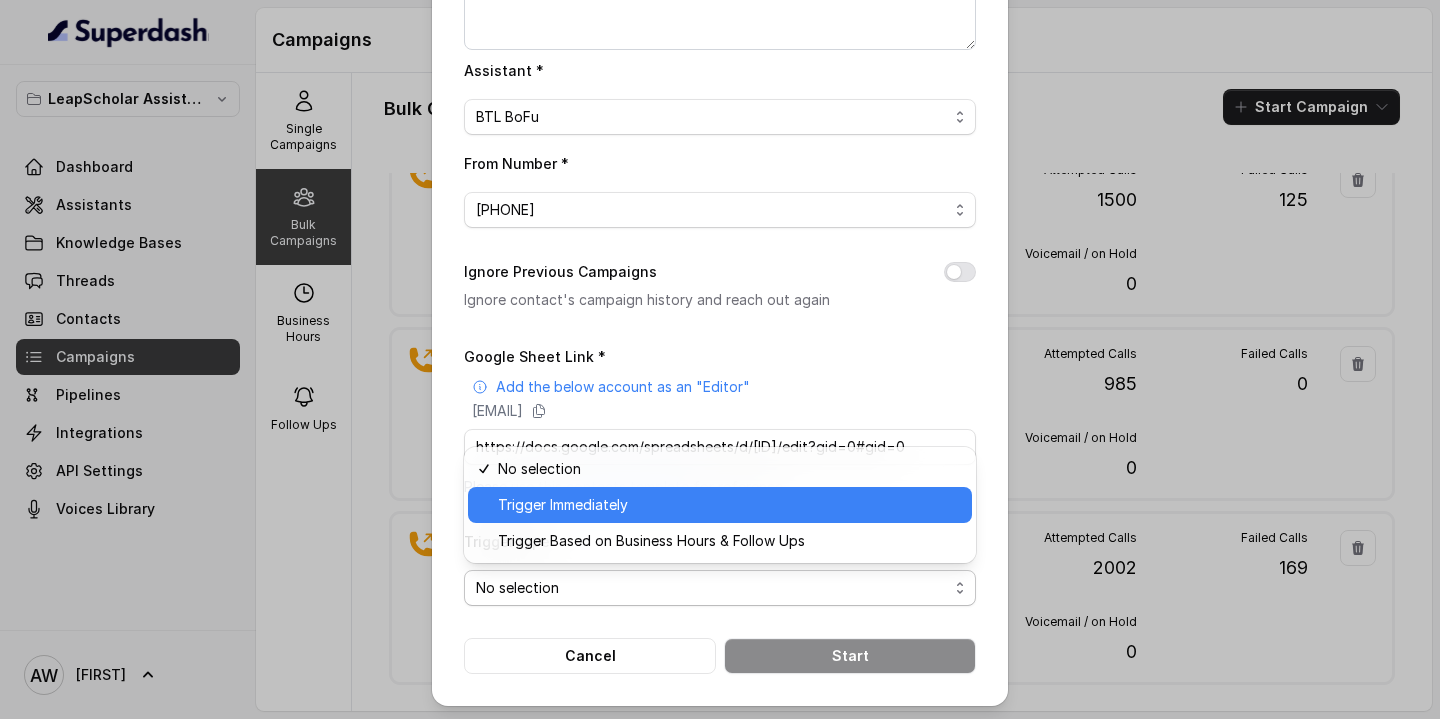 click on "Trigger Immediately" at bounding box center [729, 505] 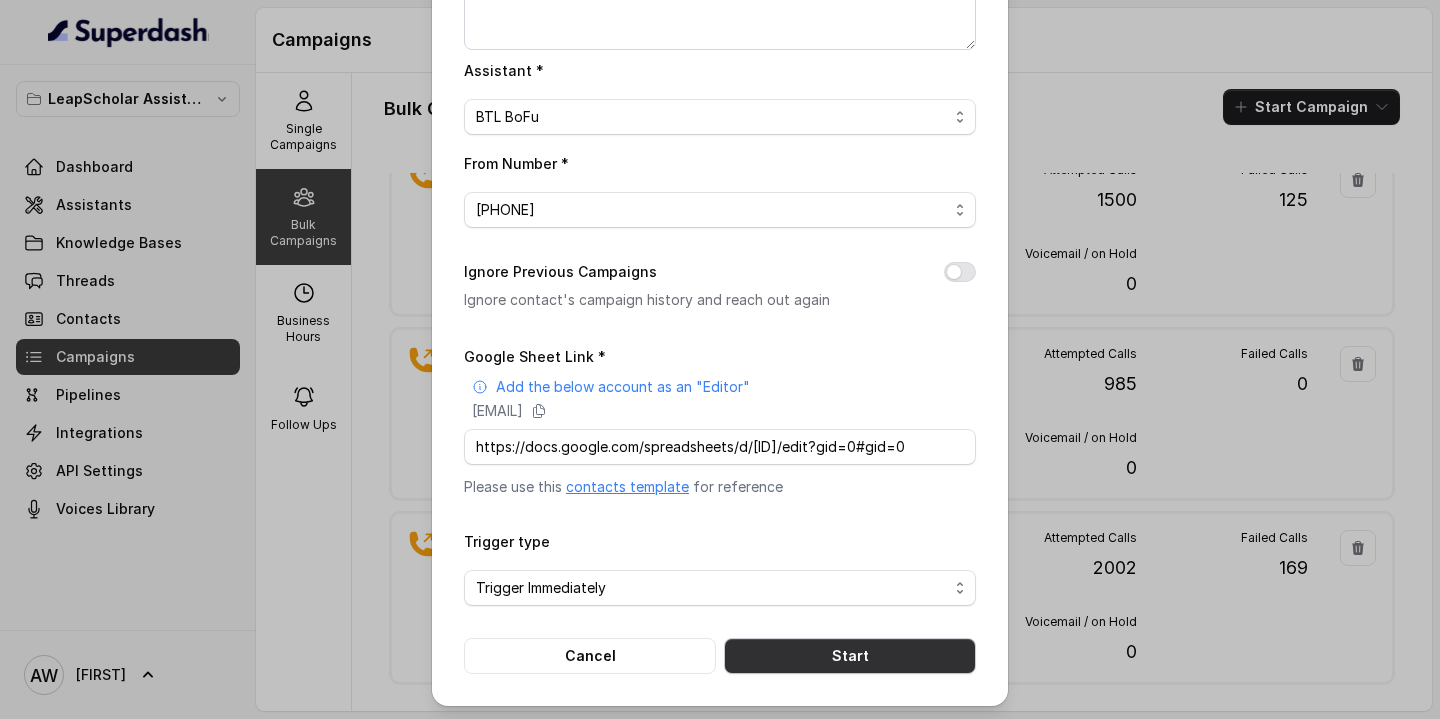 click on "Start" at bounding box center [850, 656] 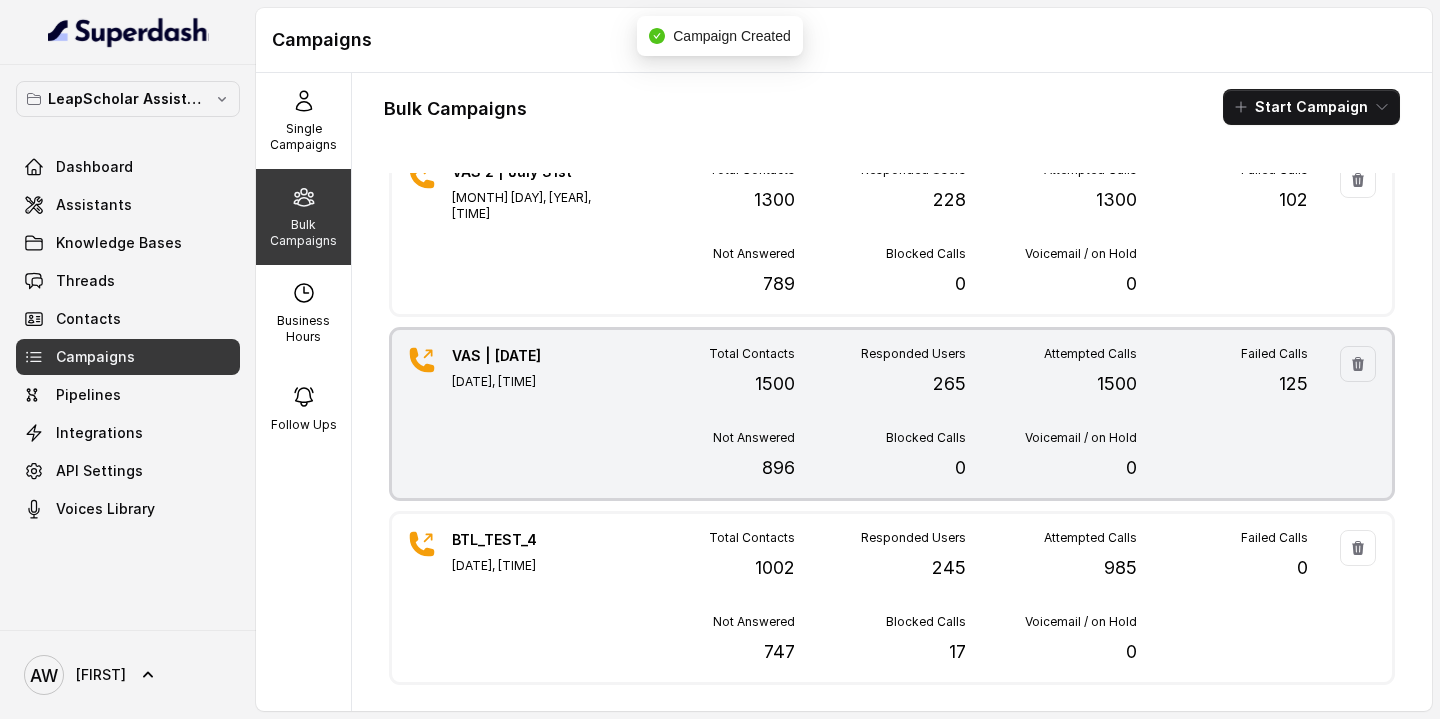 scroll, scrollTop: 0, scrollLeft: 0, axis: both 